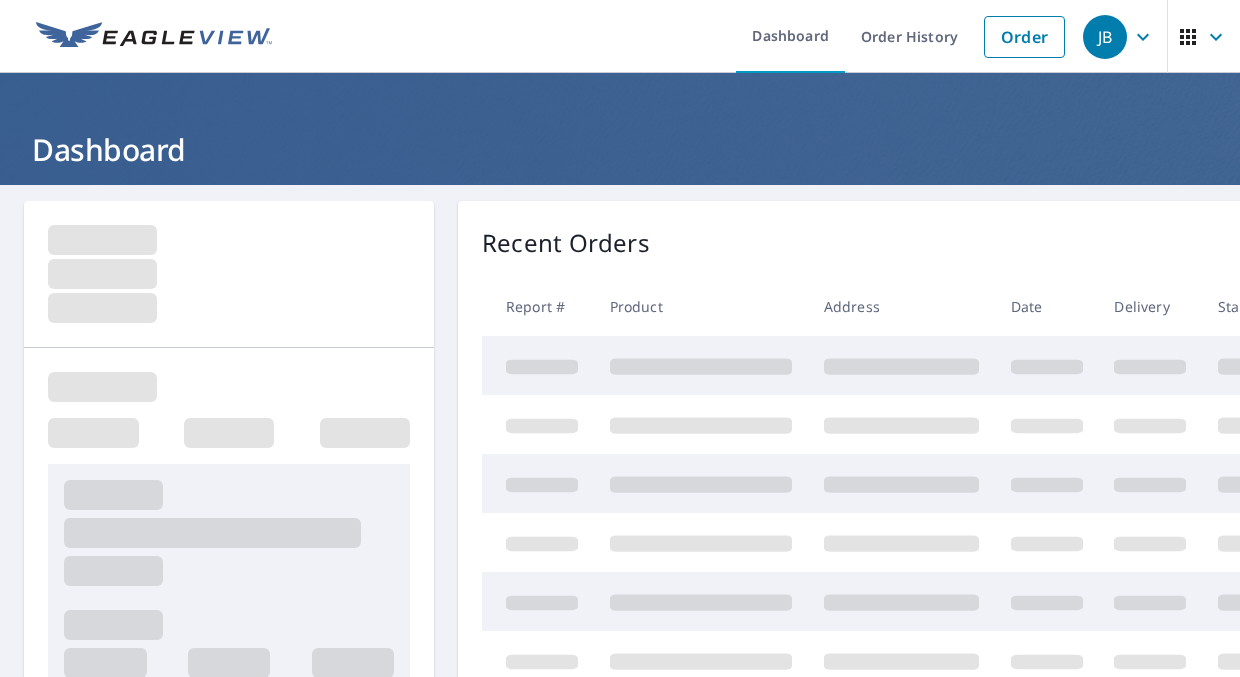 scroll, scrollTop: 0, scrollLeft: 0, axis: both 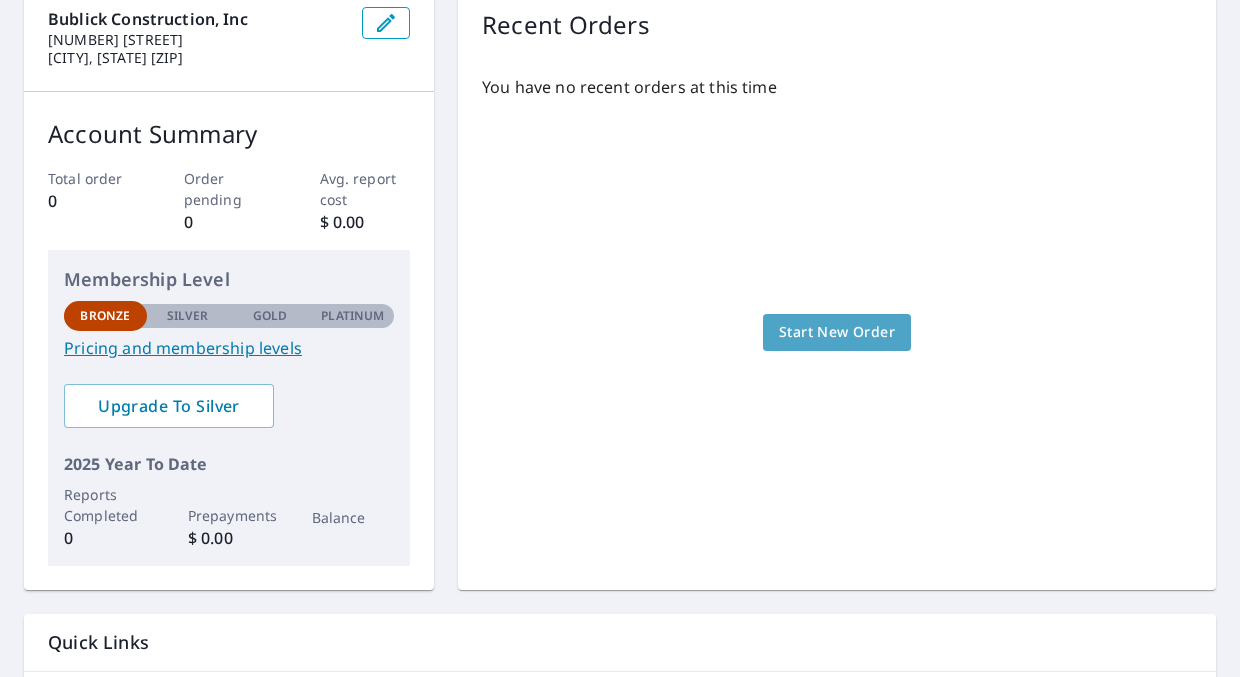 click on "Start New Order" at bounding box center (837, 332) 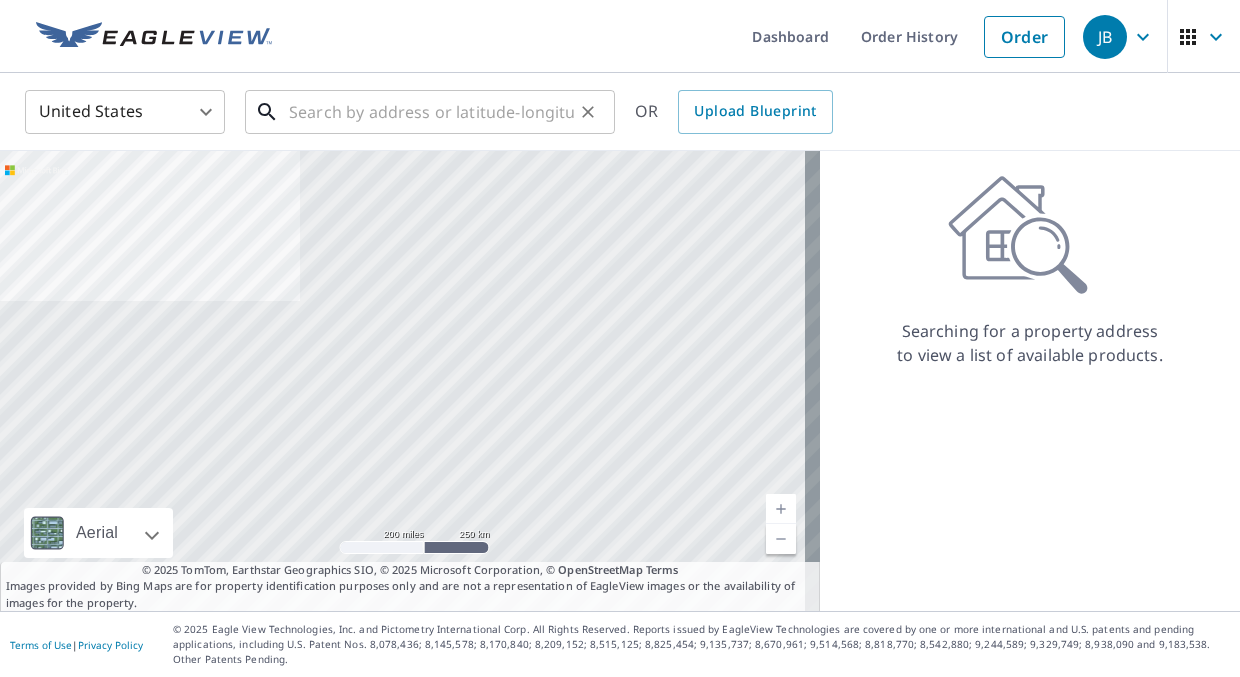 click at bounding box center (431, 112) 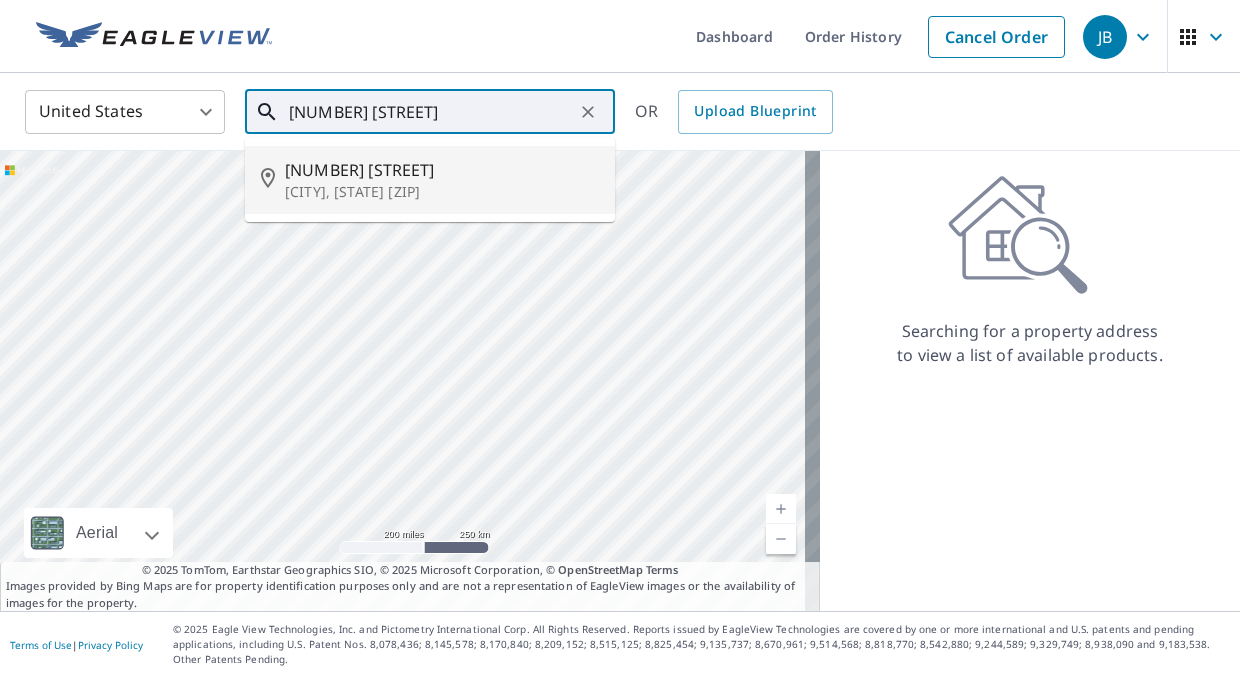 click on "[CITY], [STATE] [ZIP]" at bounding box center [442, 192] 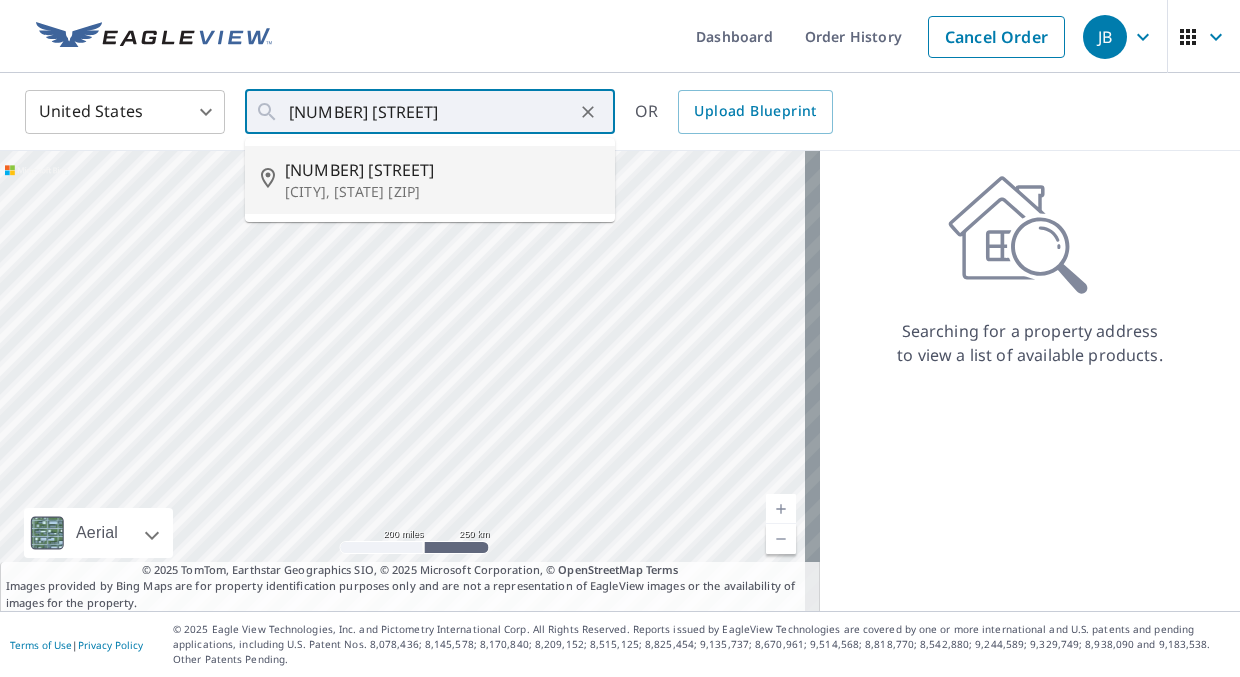 type on "[NUMBER] [STREET] [CITY], [STATE] [ZIP]" 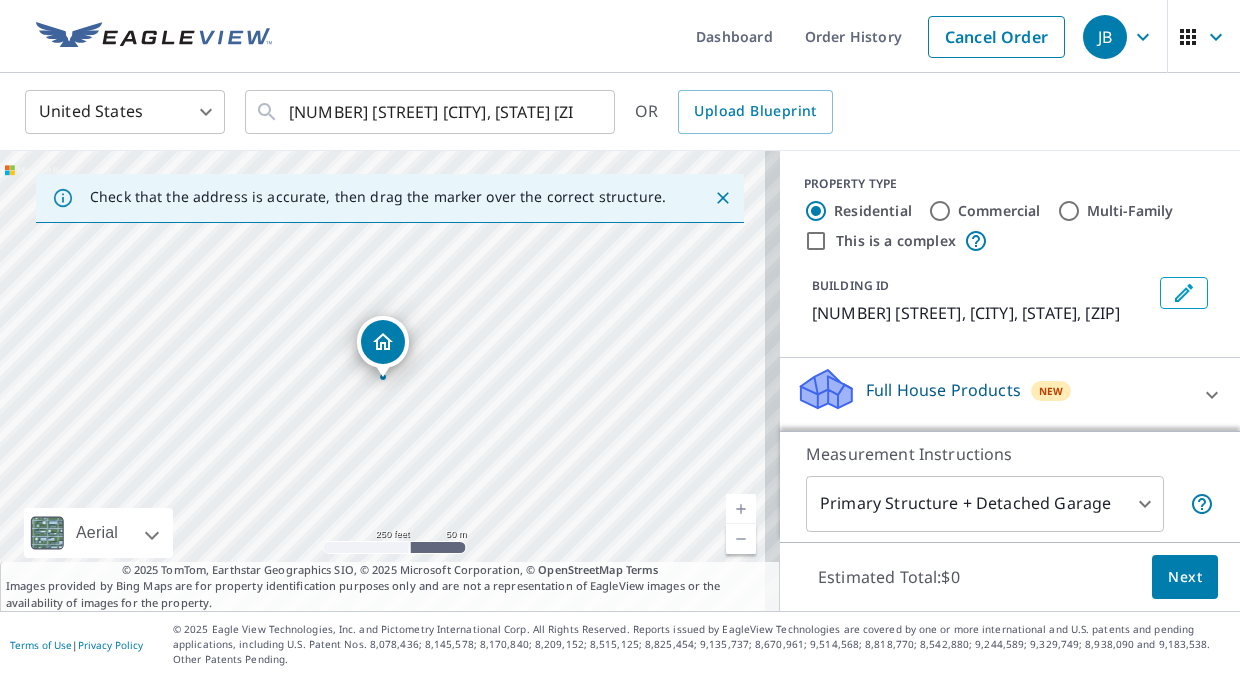 click on "JB JB
Dashboard Order History Cancel Order JB United States US ​ [NUMBER] [STREET], [CITY], [STATE] [ZIP] ​ OR Upload Blueprint Check that the address is accurate, then drag the marker over the correct structure. [NUMBER] [STREET], [CITY], [STATE] [ZIP] Aerial Road A standard road map Aerial A detailed look from above Labels Labels 250 feet 50 m © 2025 TomTom, © Vexcel Imaging, © 2025 Microsoft Corporation,  © OpenStreetMap Terms © 2025 TomTom, Earthstar Geographics SIO, © 2025 Microsoft Corporation, ©   OpenStreetMap   Terms Images provided by Bing Maps are for property identification purposes only and are not a representation of EagleView images or the availability of images for the property. PROPERTY TYPE Residential Commercial Multi-Family This is a complex BUILDING ID [NUMBER] [STREET], [CITY], [STATE] [ZIP] Full House Products New Full House™ $105 Roof Products New Premium $32.75 - $87 QuickSquares™ $18 Gutter $13.75 Bid Perfect™ $18 Solar Products New Inform Essentials+ $63.25 Inform Advanced $79 1" at bounding box center [620, 338] 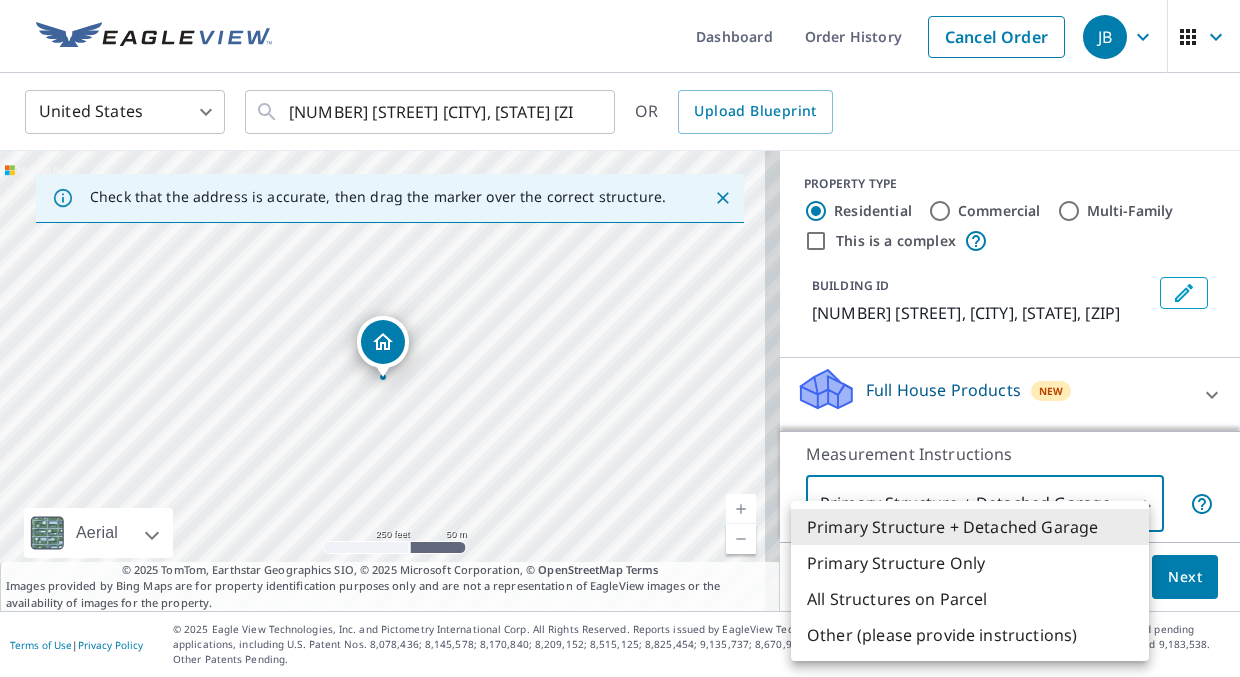 click at bounding box center [620, 338] 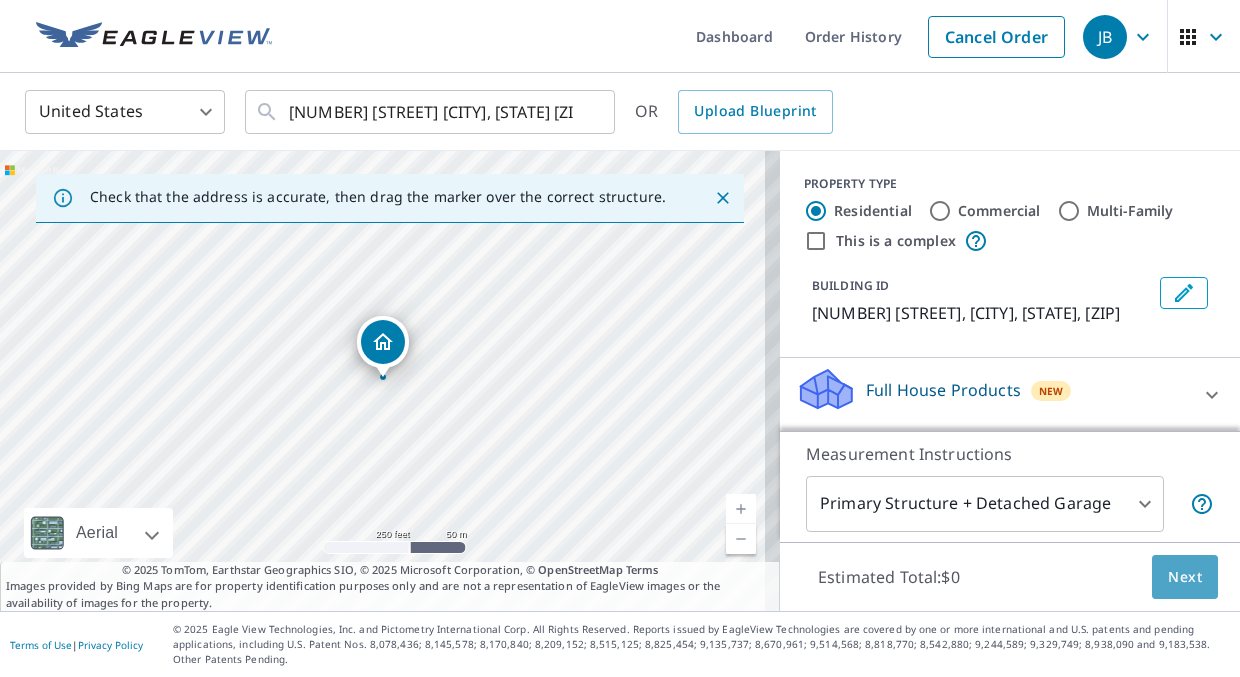click on "Next" at bounding box center [1185, 577] 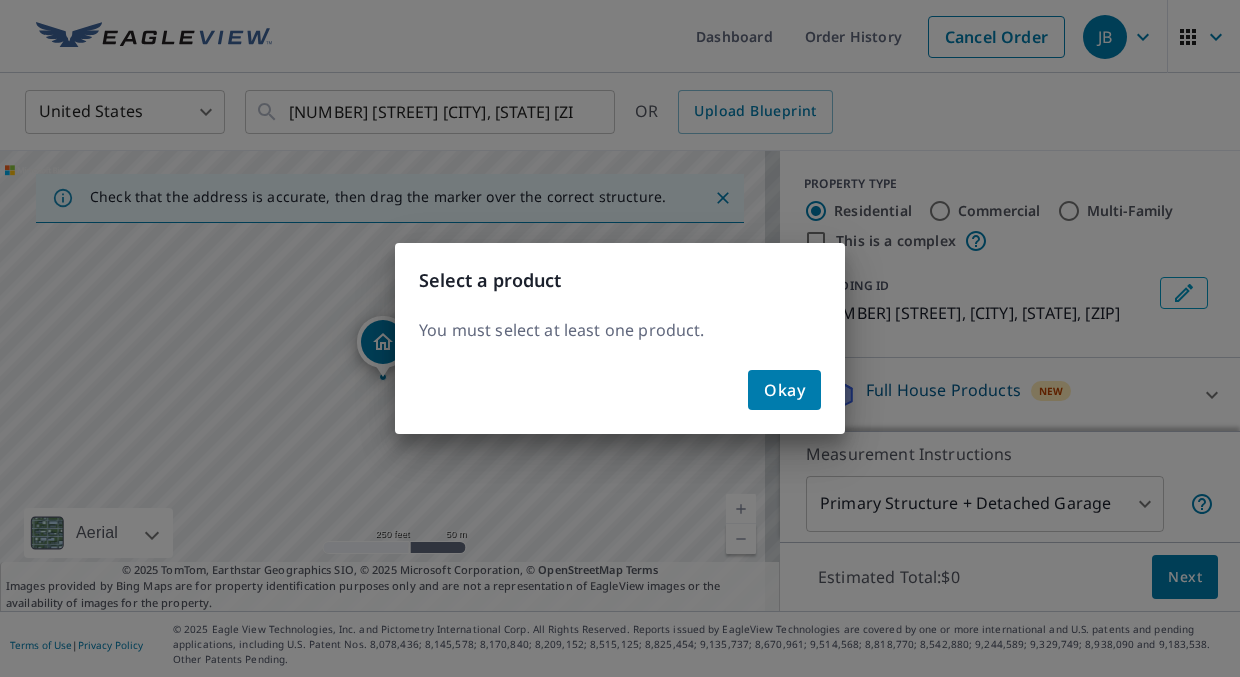 click on "Okay" at bounding box center [784, 390] 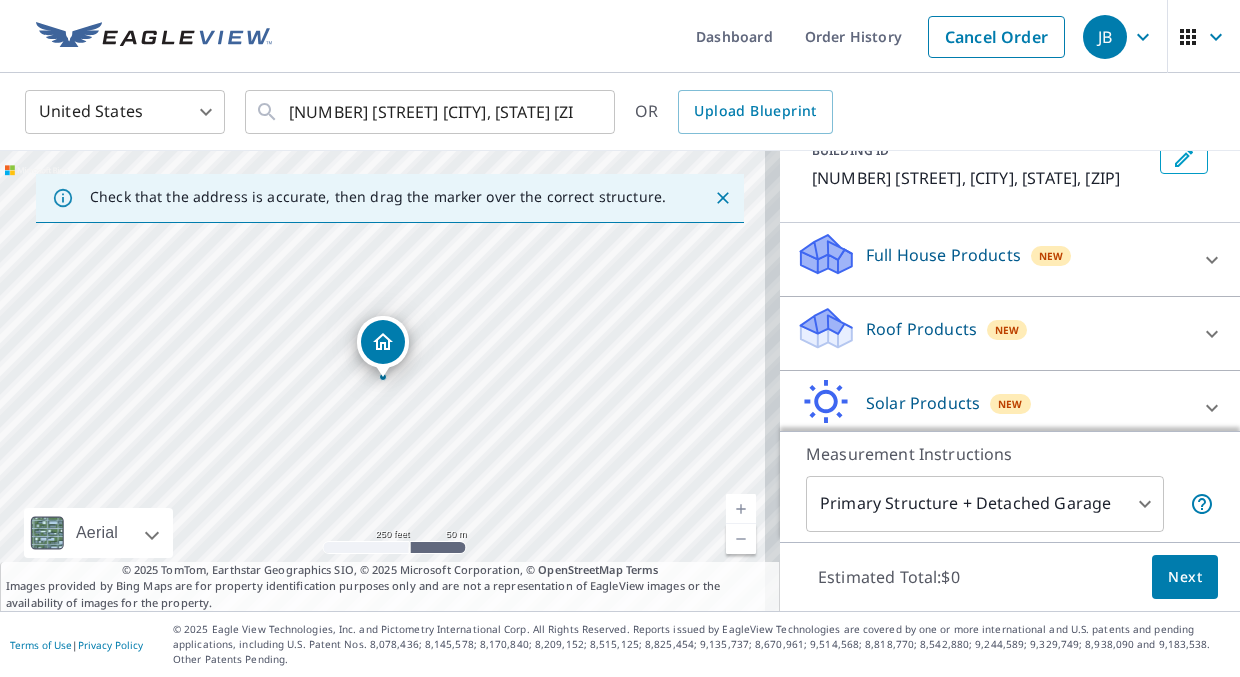 scroll, scrollTop: 148, scrollLeft: 0, axis: vertical 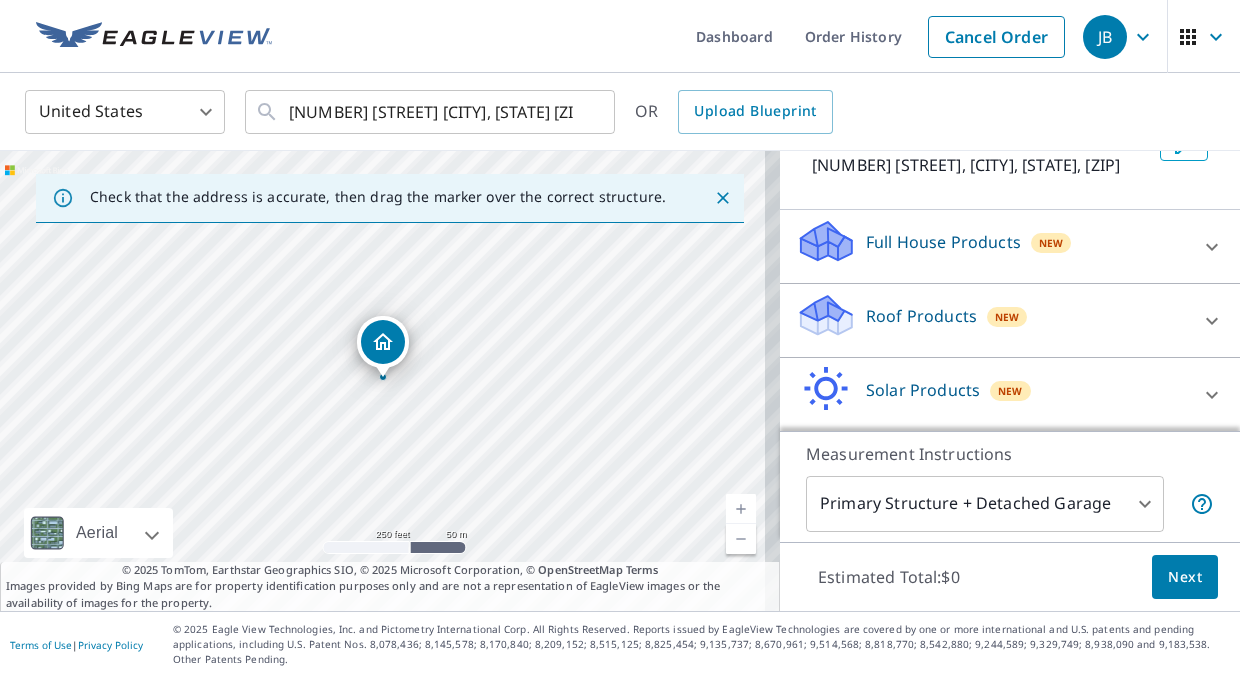 click 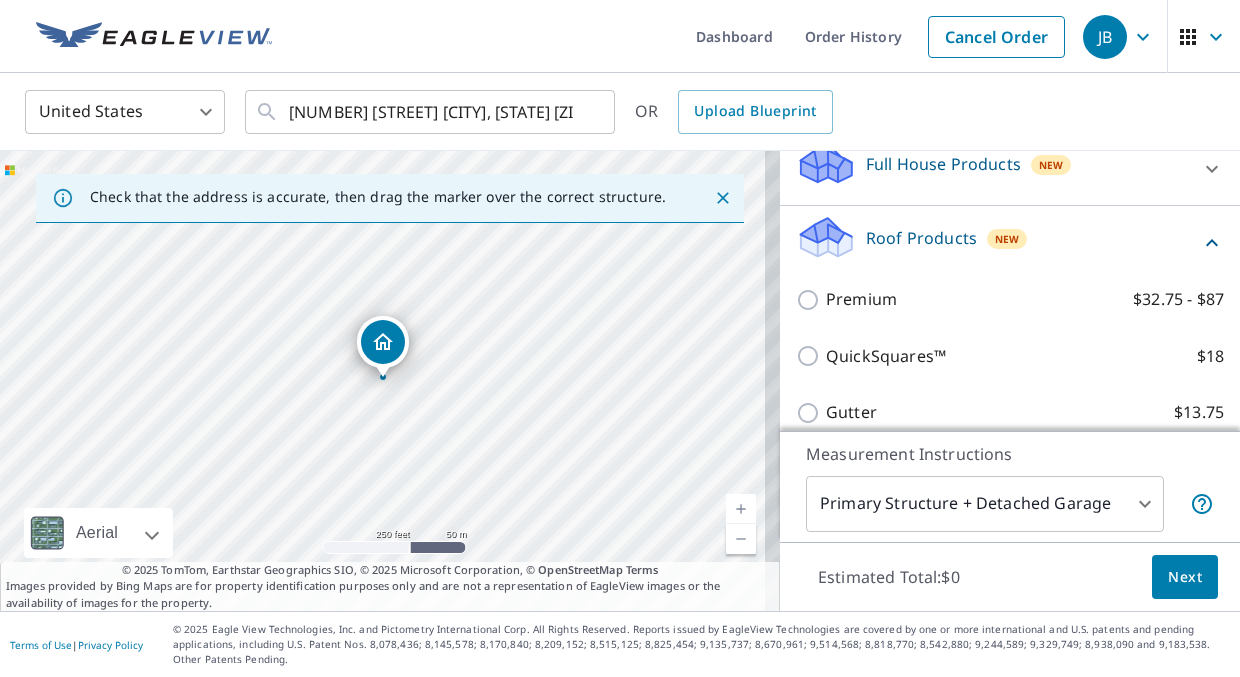 scroll, scrollTop: 232, scrollLeft: 0, axis: vertical 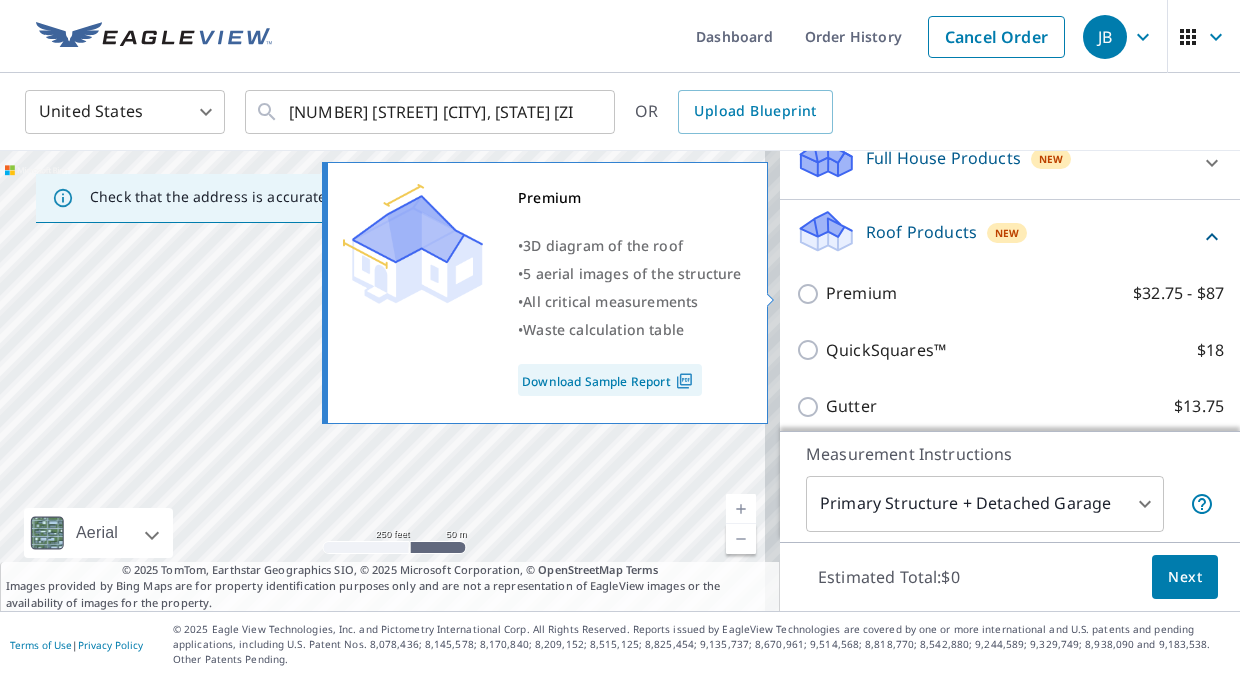 click on "Premium $32.75 - $87" at bounding box center [811, 294] 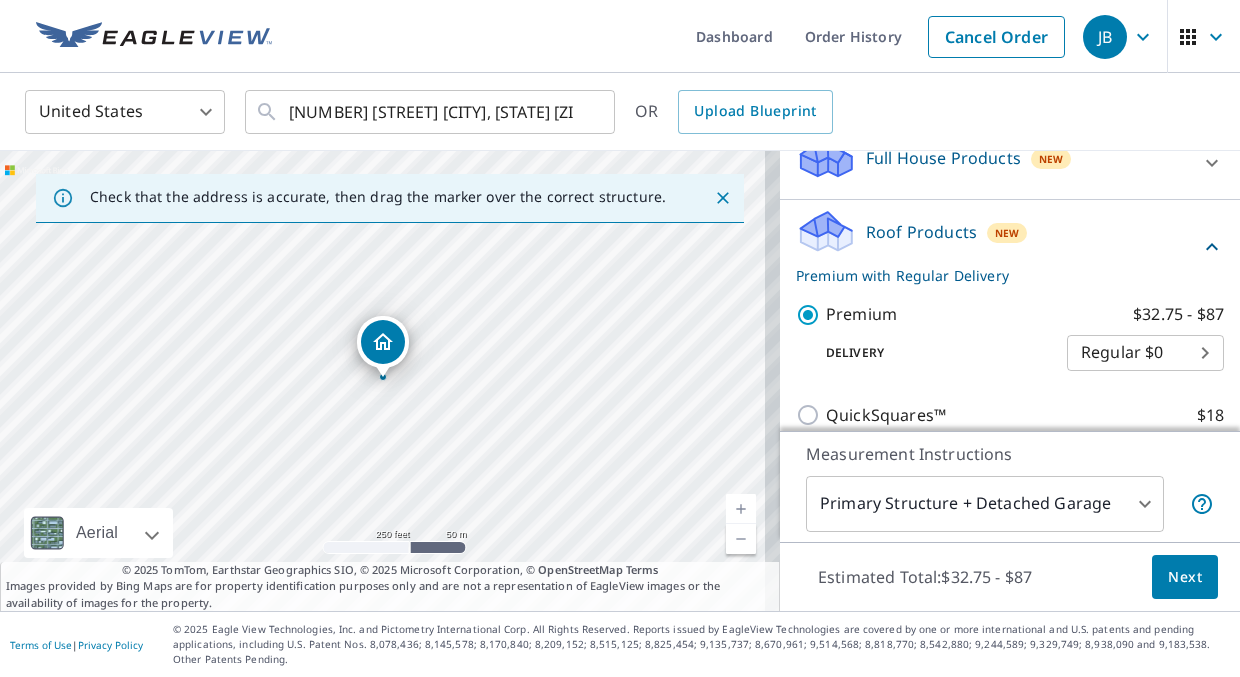 click on "JB JB
Dashboard Order History Cancel Order JB United States US ​ [NUMBER] [STREET], [CITY], [STATE] [ZIP] ​ OR Upload Blueprint Check that the address is accurate, then drag the marker over the correct structure. [NUMBER] [STREET], [CITY], [STATE] [ZIP] Aerial Road A standard road map Aerial A detailed look from above Labels Labels 250 feet 50 m © 2025 TomTom, © Vexcel Imaging, © 2025 Microsoft Corporation,  © OpenStreetMap Terms © 2025 TomTom, Earthstar Geographics SIO, © 2025 Microsoft Corporation, ©   OpenStreetMap   Terms Images provided by Bing Maps are for property identification purposes only and are not a representation of EagleView images or the availability of images for the property. PROPERTY TYPE Residential Commercial Multi-Family This is a complex BUILDING ID [NUMBER] [STREET], [CITY], [STATE] [ZIP] Full House Products New Full House™ $105 Roof Products New Premium with Regular Delivery Premium $32.75 - $87 Delivery Regular $0 8 ​ QuickSquares™ $18 Gutter $13.75 Bid Perfect™ $18 New $63.25" at bounding box center [620, 338] 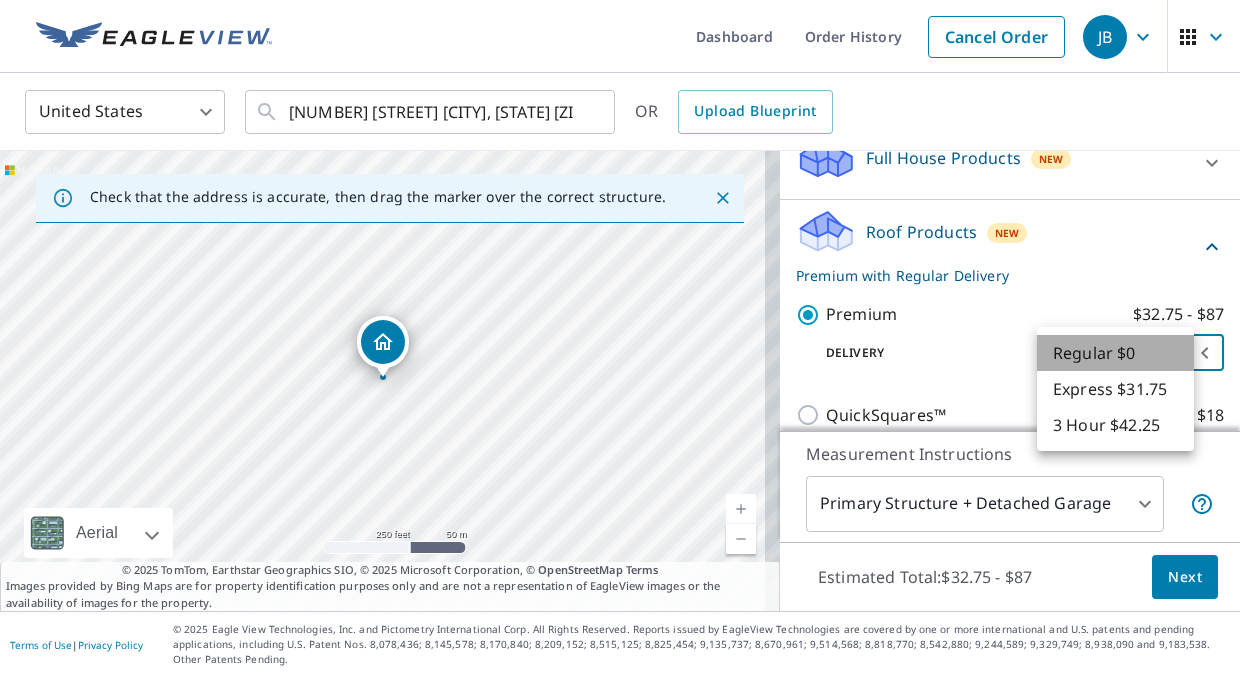click on "Regular $0" at bounding box center (1115, 353) 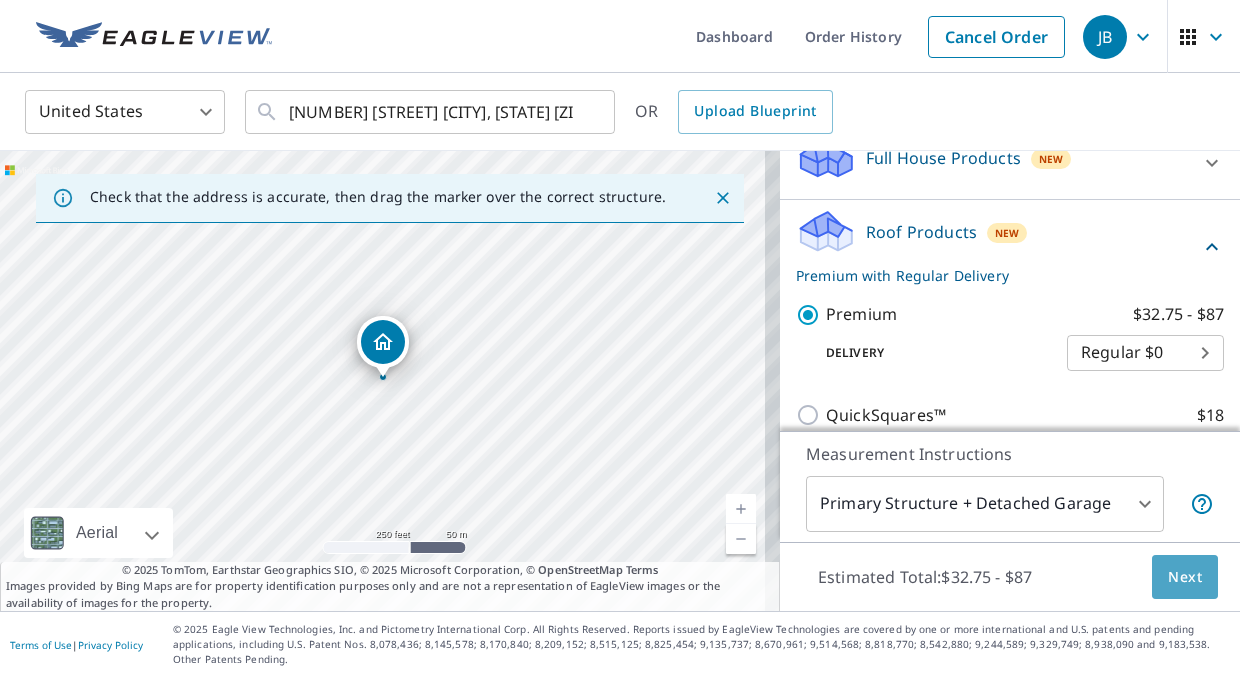 click on "Next" at bounding box center (1185, 577) 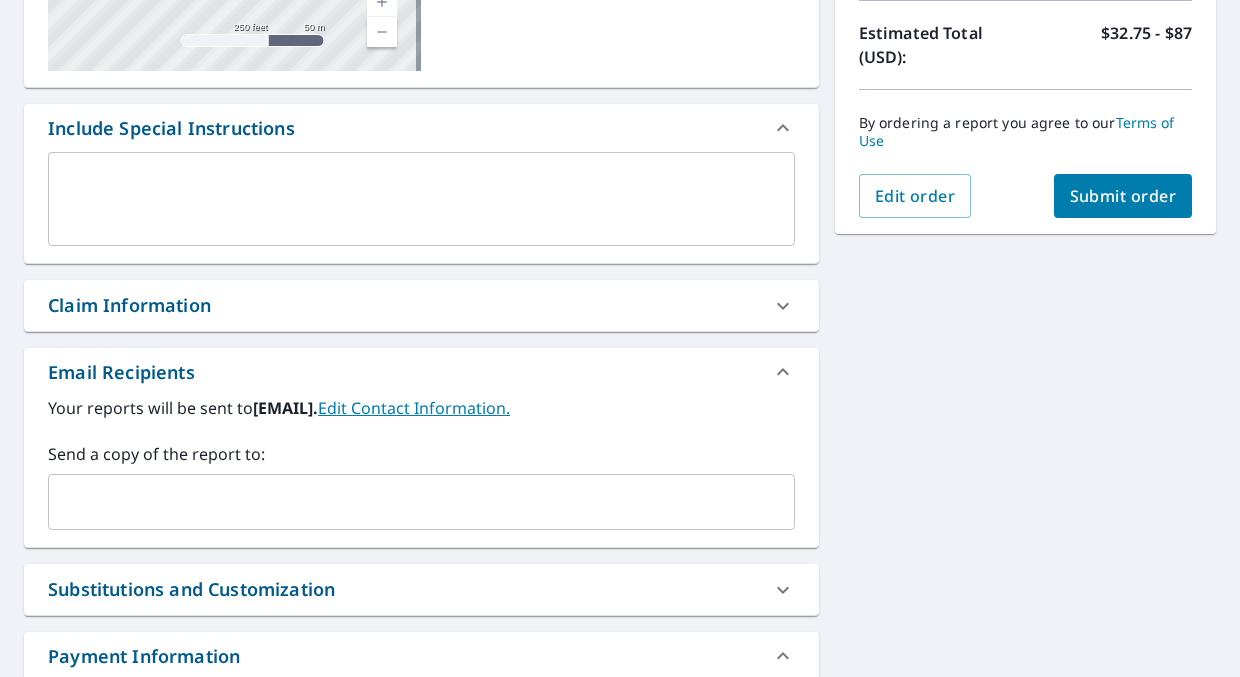 scroll, scrollTop: 482, scrollLeft: 0, axis: vertical 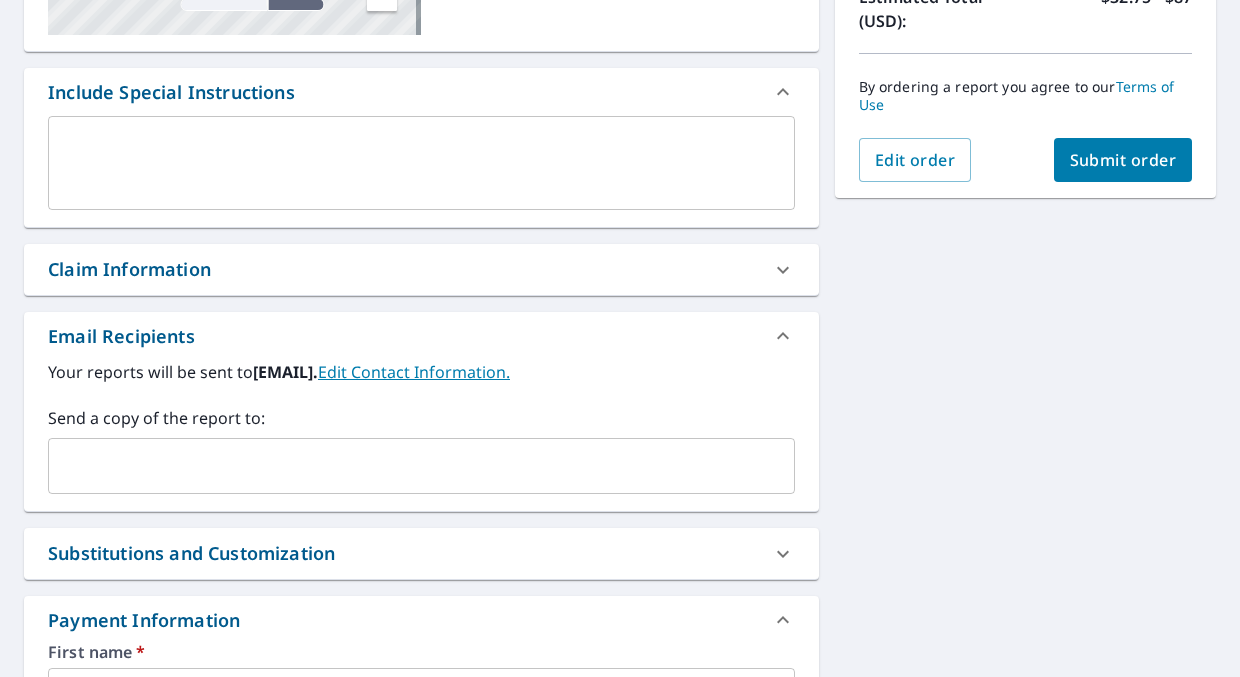 click on "Submit order" at bounding box center (1123, 160) 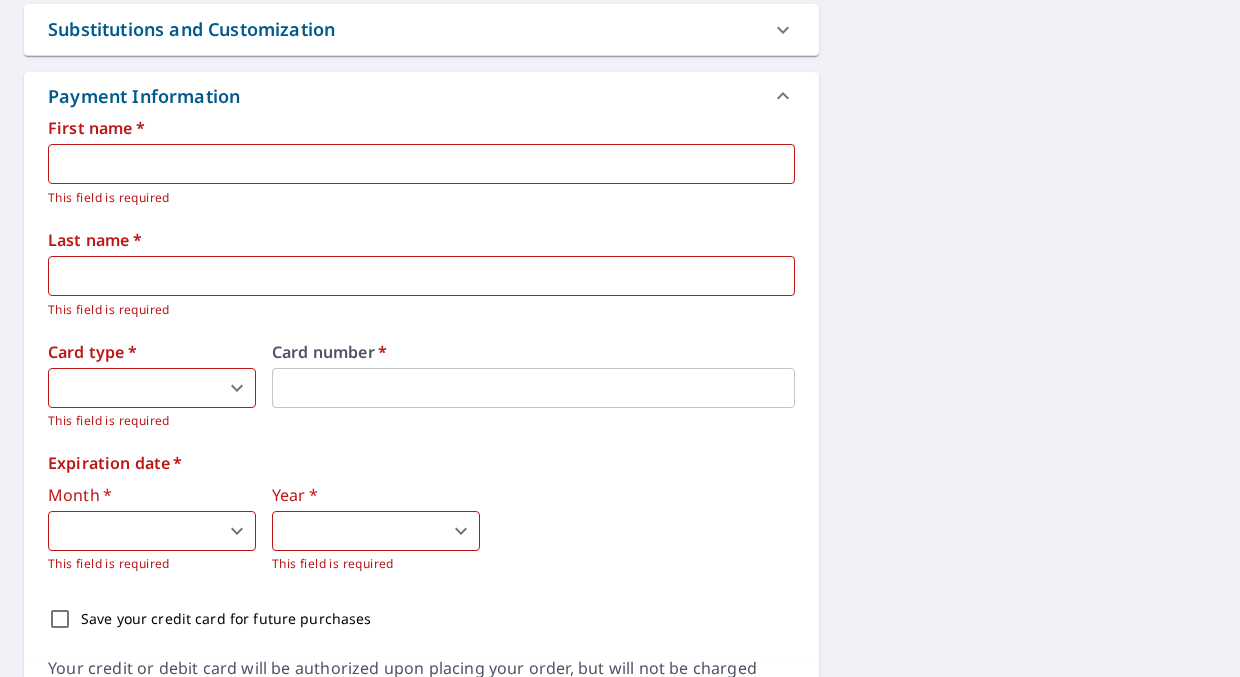scroll, scrollTop: 879, scrollLeft: 0, axis: vertical 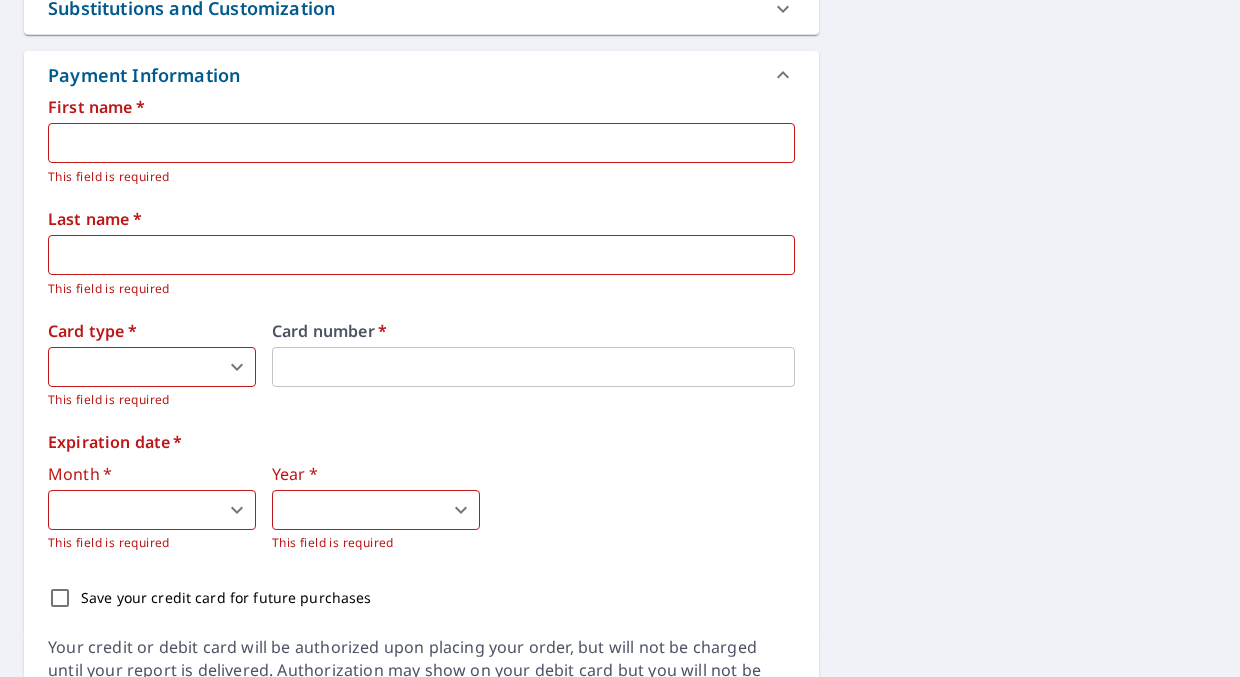 click at bounding box center (421, 143) 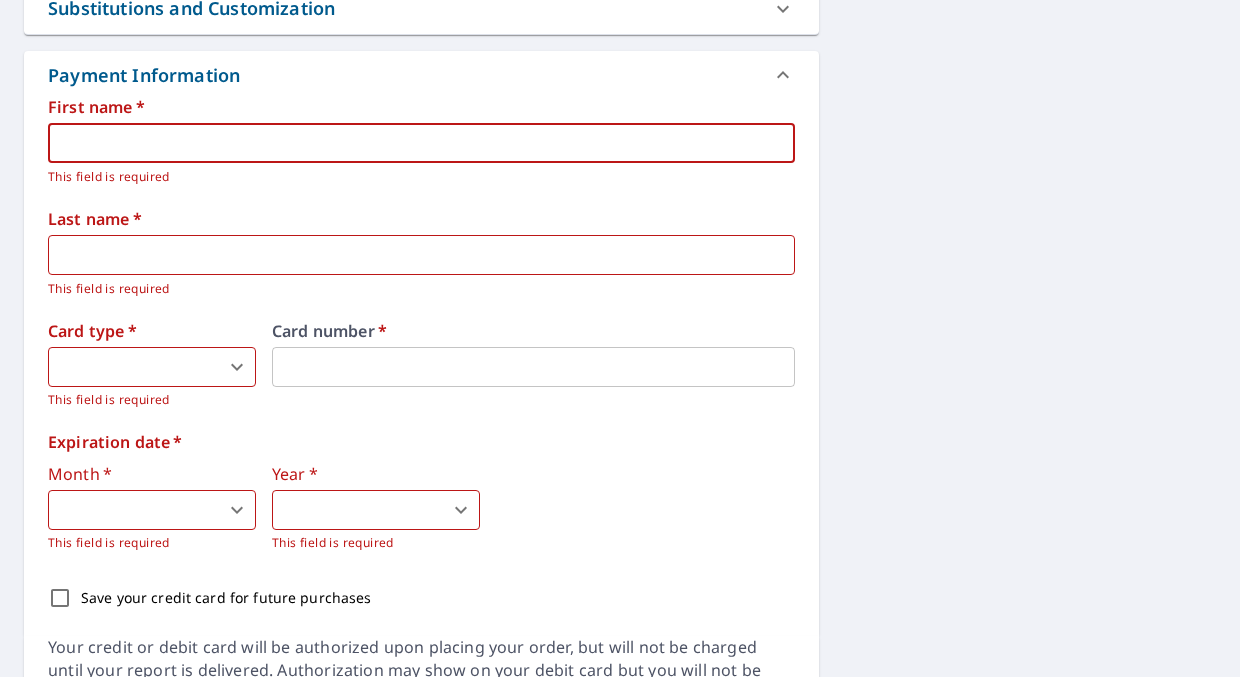 type on "[FIRST]" 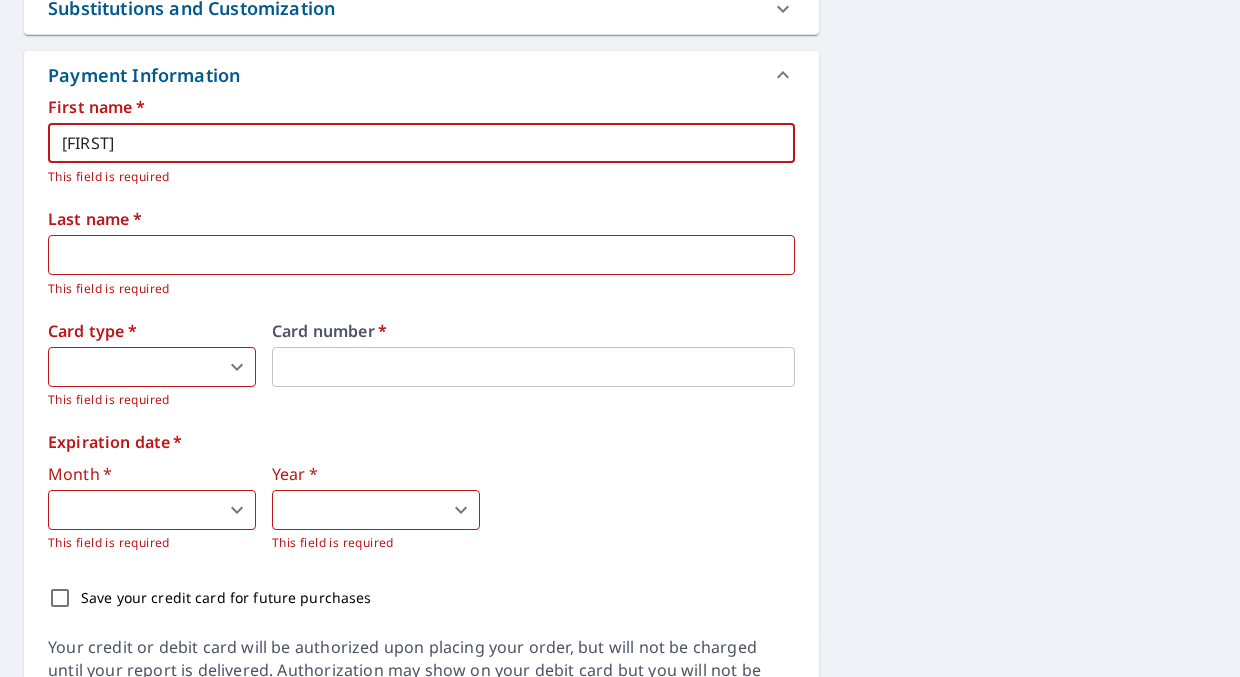 type on "Bublick" 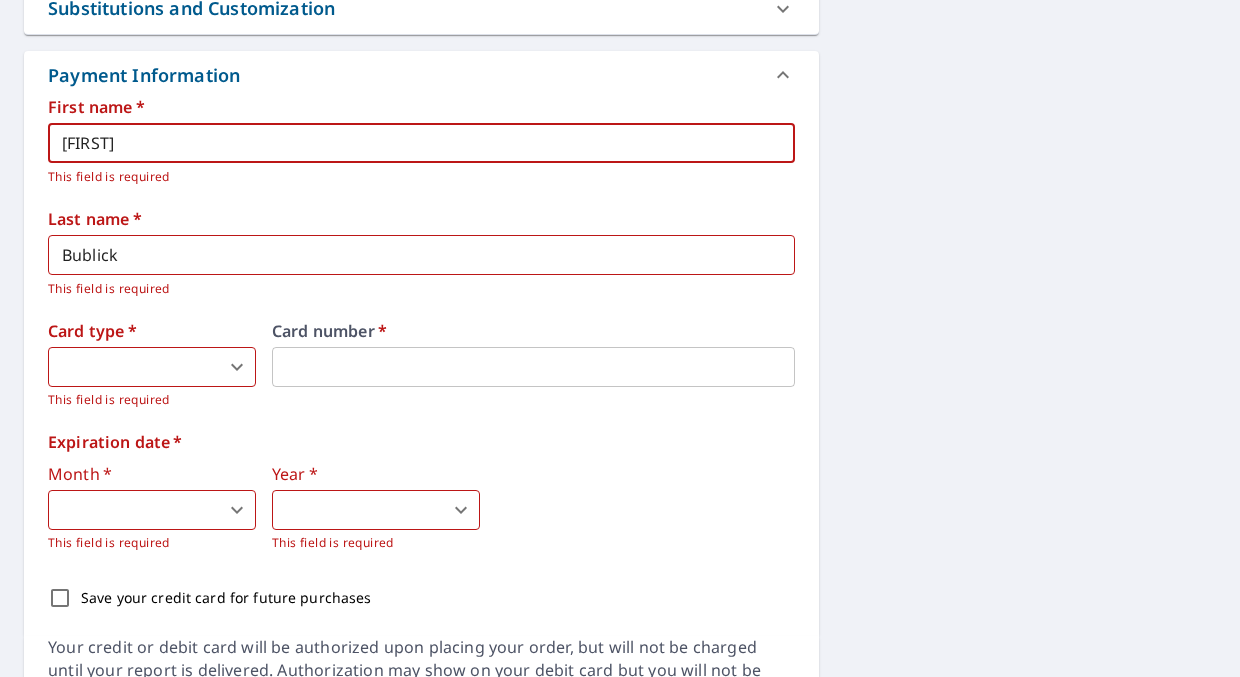 click on "JB JB
Dashboard Order History Cancel Order JB Dashboard / Finalize Order Finalize Order [NUMBER] [STREET], [CITY], [STATE] [ZIP] Aerial Road A standard road map Aerial A detailed look from above Labels Labels 250 feet 50 m © 2025 TomTom, © Vexcel Imaging, © 2025 Microsoft Corporation,  © OpenStreetMap Terms PROPERTY TYPE Residential BUILDING ID [NUMBER] [STREET], [CITY], [STATE] [ZIP] Changes to structures in last 4 years ( renovations, additions, etc. ) Include Special Instructions x ​ Claim Information Claim number ​ Claim information ​ PO number ​ Date of loss ​ Cat ID ​ Email Recipients Your reports will be sent to  [EMAIL].  Edit Contact Information. Send a copy of the report to: ​ Substitutions and Customization Roof measurement report substitutions If a Premium Report is unavailable send me an Extended Coverage 3D Report: Yes No Ask If an Extended Coverage 3D Report is unavailable send me an Extended Coverage 2D Report: Yes No Ask Yes No Ask Additional Report Formats DXF" at bounding box center (620, 338) 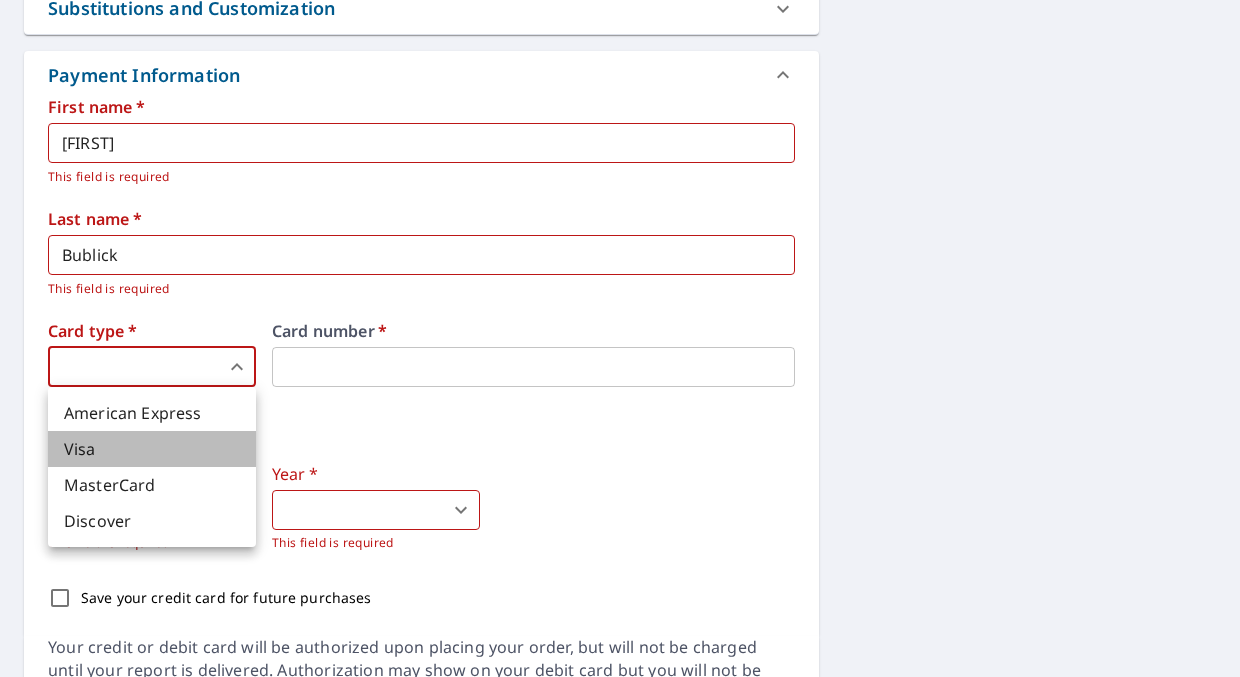 click on "Visa" at bounding box center [152, 449] 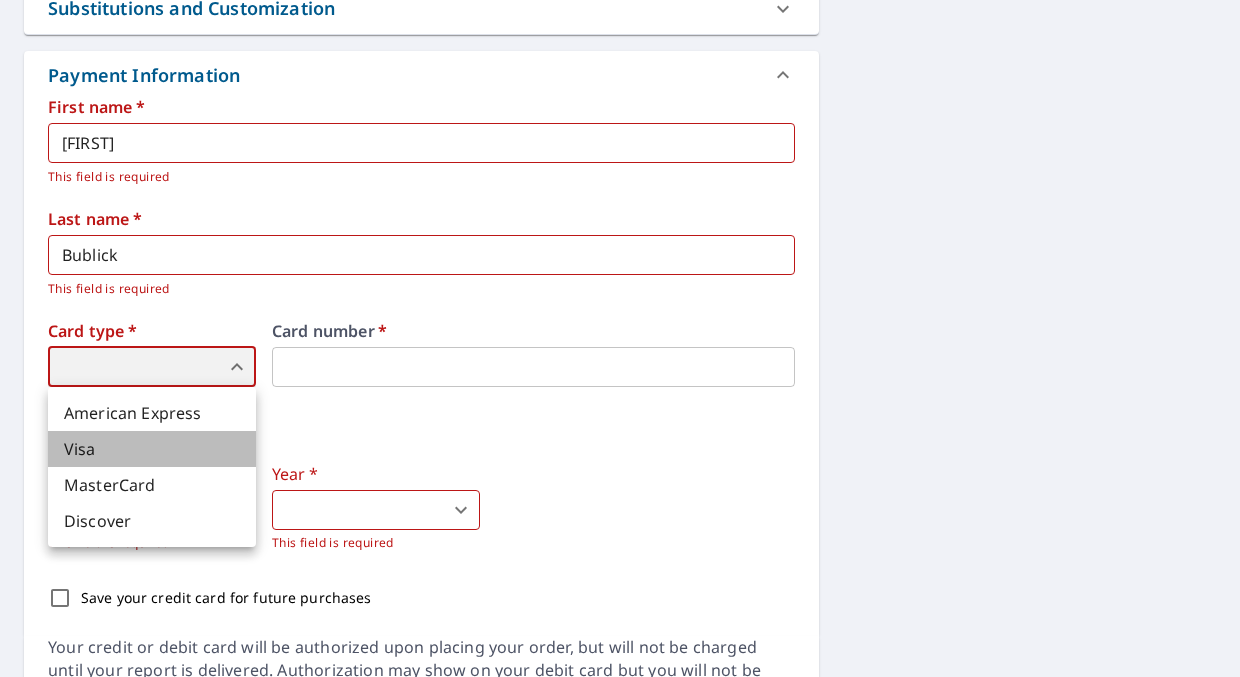 type on "2" 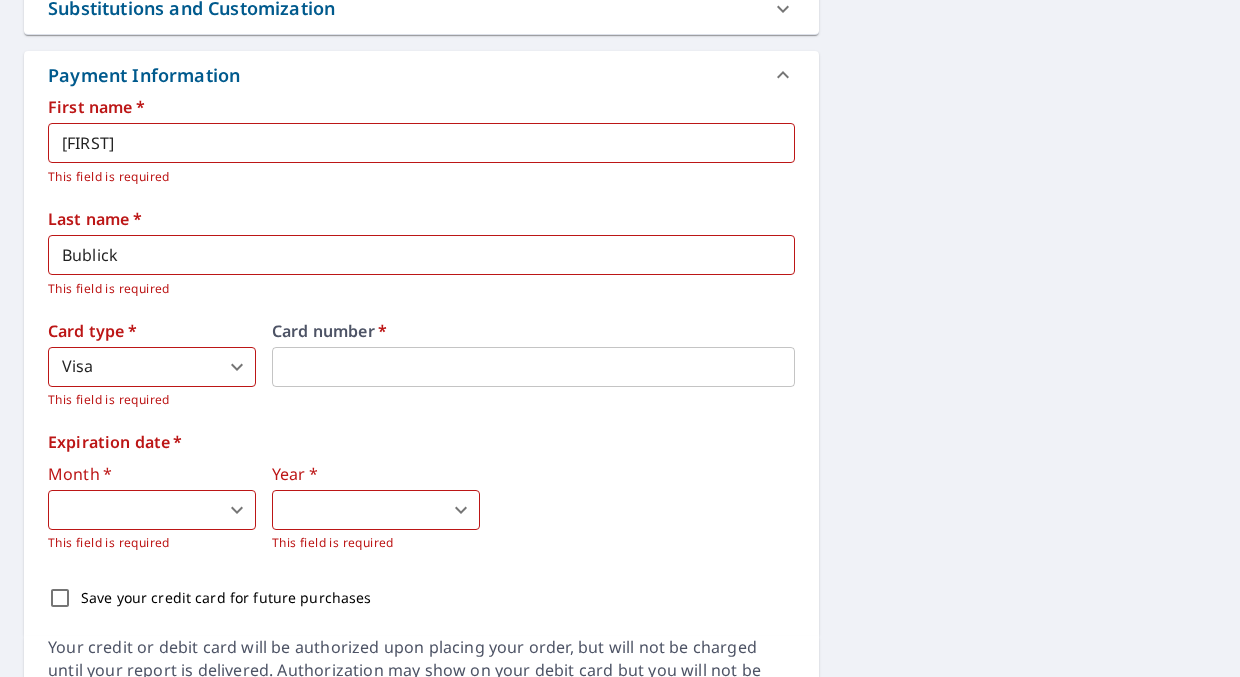 click on "JB JB
Dashboard Order History Cancel Order JB Dashboard / Finalize Order Finalize Order [NUMBER] [STREET], [CITY], [STATE] [ZIP] Aerial Road A standard road map Aerial A detailed look from above Labels Labels 250 feet 50 m © 2025 TomTom, © Vexcel Imaging, © 2025 Microsoft Corporation,  © OpenStreetMap Terms PROPERTY TYPE Residential BUILDING ID [NUMBER] [STREET], [CITY], [STATE] [ZIP] Changes to structures in last 4 years ( renovations, additions, etc. ) Include Special Instructions x ​ Claim Information Claim number ​ Claim information ​ PO number ​ Date of loss ​ Cat ID ​ Email Recipients Your reports will be sent to  [EMAIL].  Edit Contact Information. Send a copy of the report to: ​ Substitutions and Customization Roof measurement report substitutions If a Premium Report is unavailable send me an Extended Coverage 3D Report: Yes No Ask If an Extended Coverage 3D Report is unavailable send me an Extended Coverage 2D Report: Yes No Ask Yes No Ask Additional Report Formats DXF" at bounding box center [620, 338] 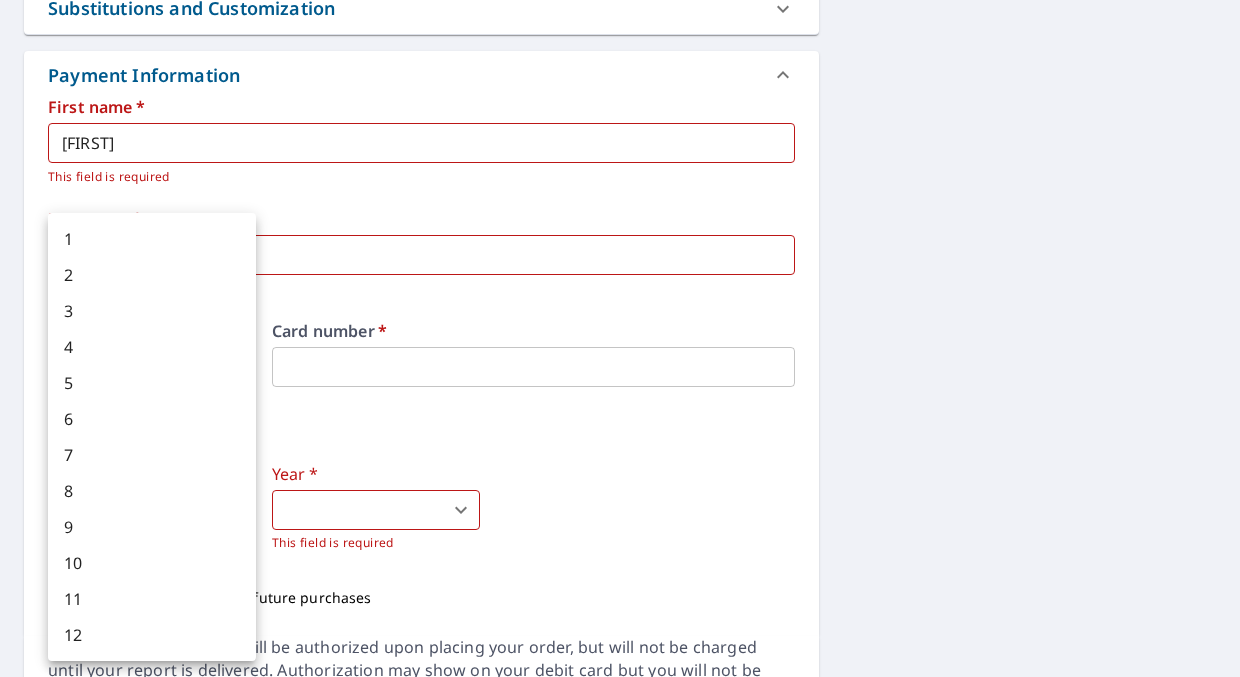 click on "9" at bounding box center (152, 527) 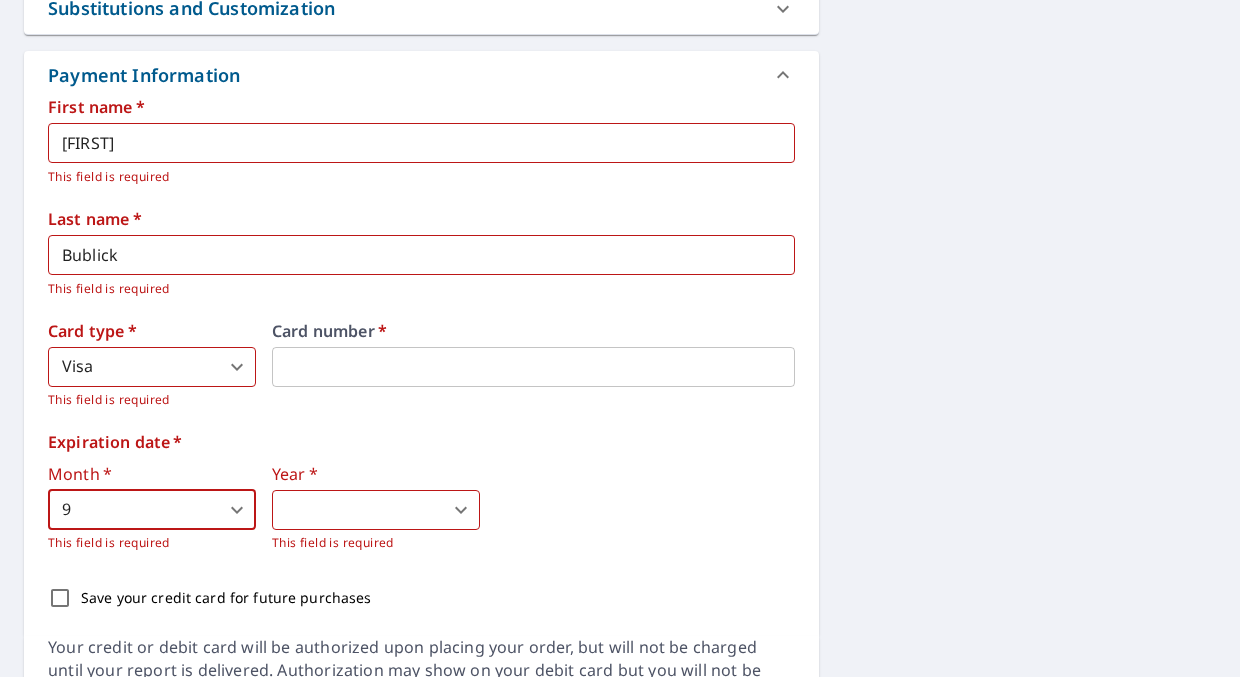 click on "JB JB
Dashboard Order History Cancel Order JB Dashboard / Finalize Order Finalize Order [NUMBER] [STREET], [CITY], [STATE] [ZIP] Aerial Road A standard road map Aerial A detailed look from above Labels Labels 250 feet 50 m © 2025 TomTom, © Vexcel Imaging, © 2025 Microsoft Corporation,  © OpenStreetMap Terms PROPERTY TYPE Residential BUILDING ID [NUMBER] [STREET], [CITY], [STATE] [ZIP] Changes to structures in last 4 years ( renovations, additions, etc. ) Include Special Instructions x ​ Claim Information Claim number ​ Claim information ​ PO number ​ Date of loss ​ Cat ID ​ Email Recipients Your reports will be sent to  [EMAIL].  Edit Contact Information. Send a copy of the report to: ​ Substitutions and Customization Roof measurement report substitutions If a Premium Report is unavailable send me an Extended Coverage 3D Report: Yes No Ask If an Extended Coverage 3D Report is unavailable send me an Extended Coverage 2D Report: Yes No Ask Yes No Ask Additional Report Formats DXF" at bounding box center [620, 338] 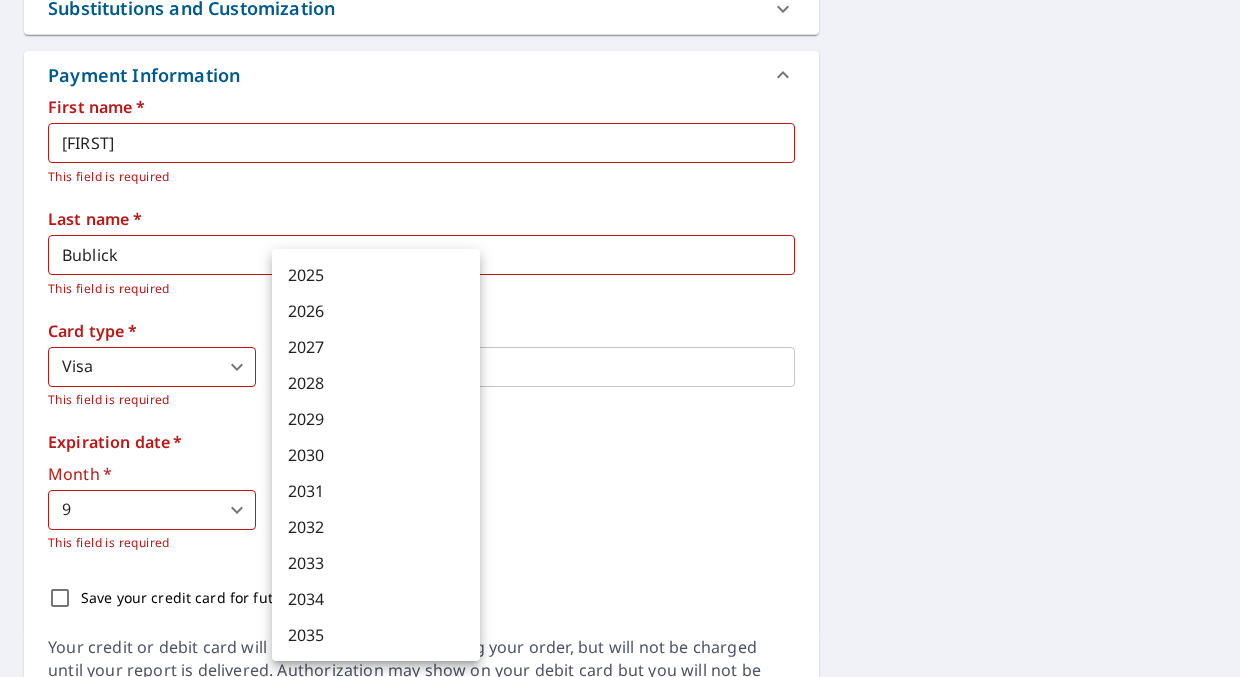 click on "2029" at bounding box center [376, 419] 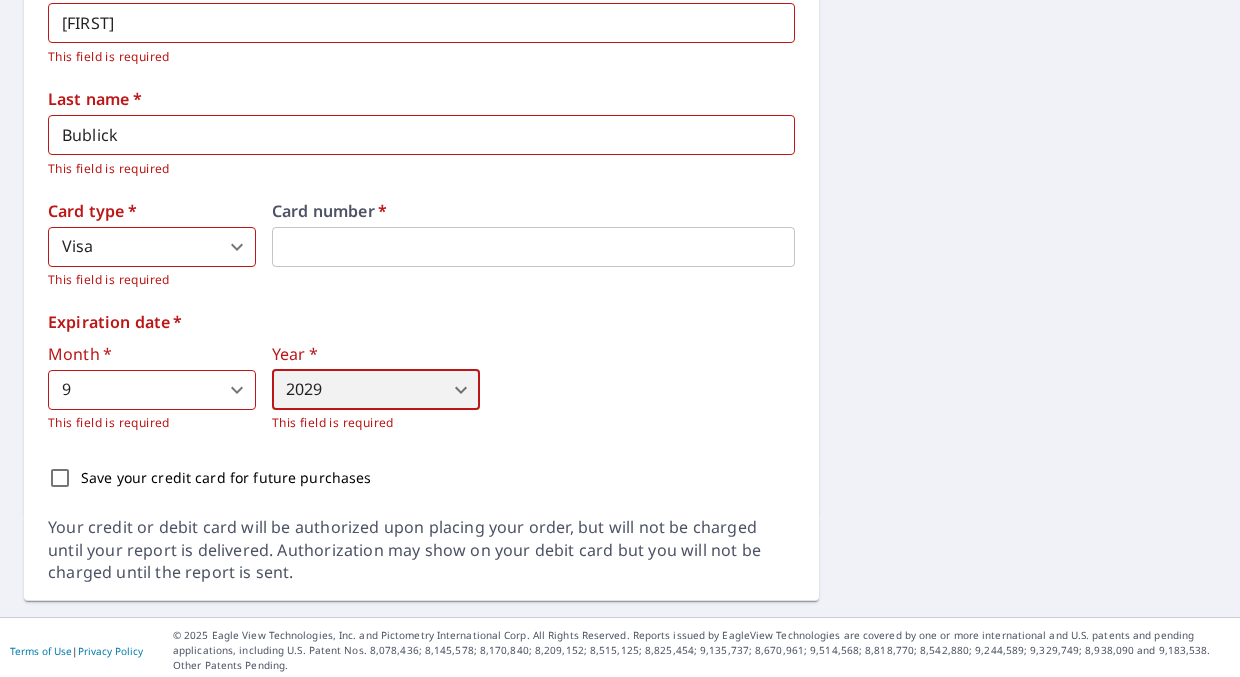 scroll, scrollTop: 1005, scrollLeft: 0, axis: vertical 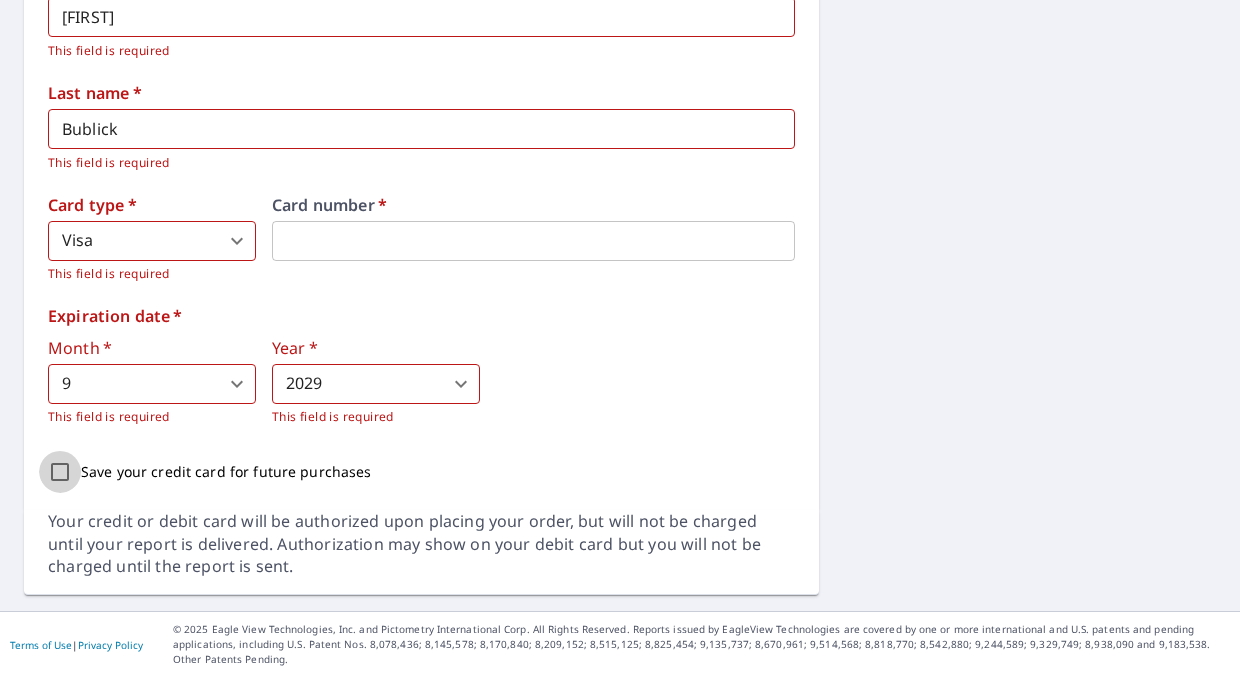 click on "Save your credit card for future purchases" at bounding box center [60, 472] 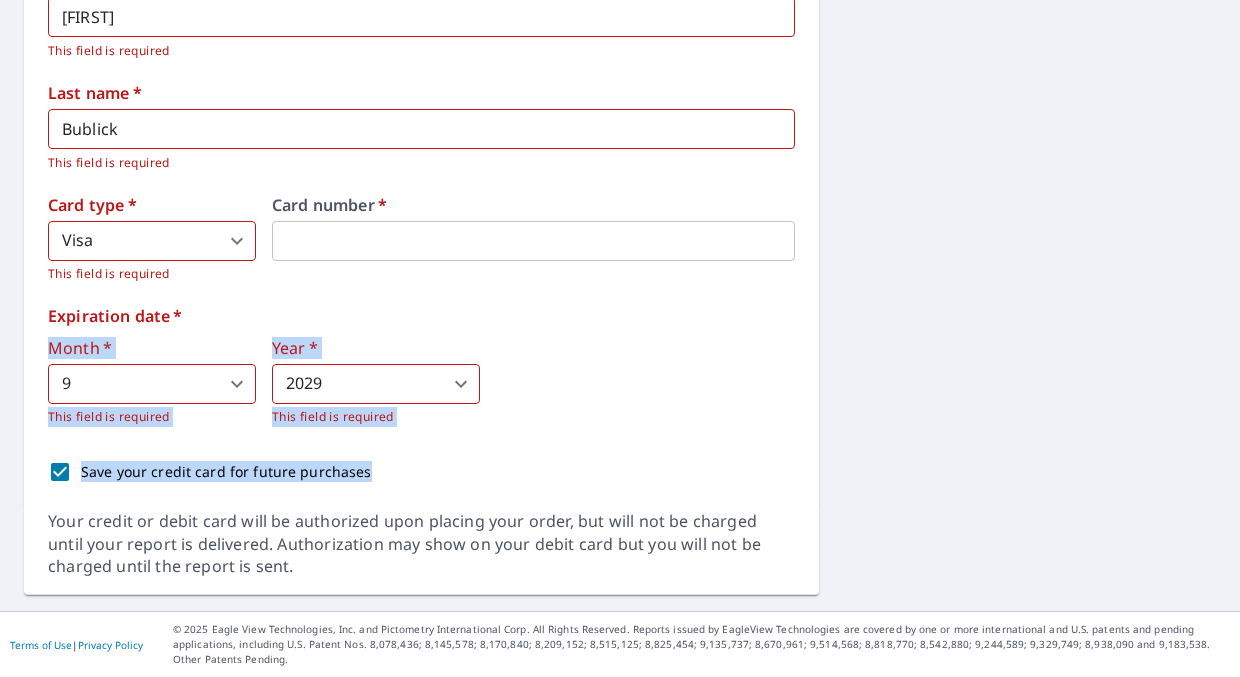 drag, startPoint x: 1224, startPoint y: 481, endPoint x: 1237, endPoint y: 315, distance: 166.50826 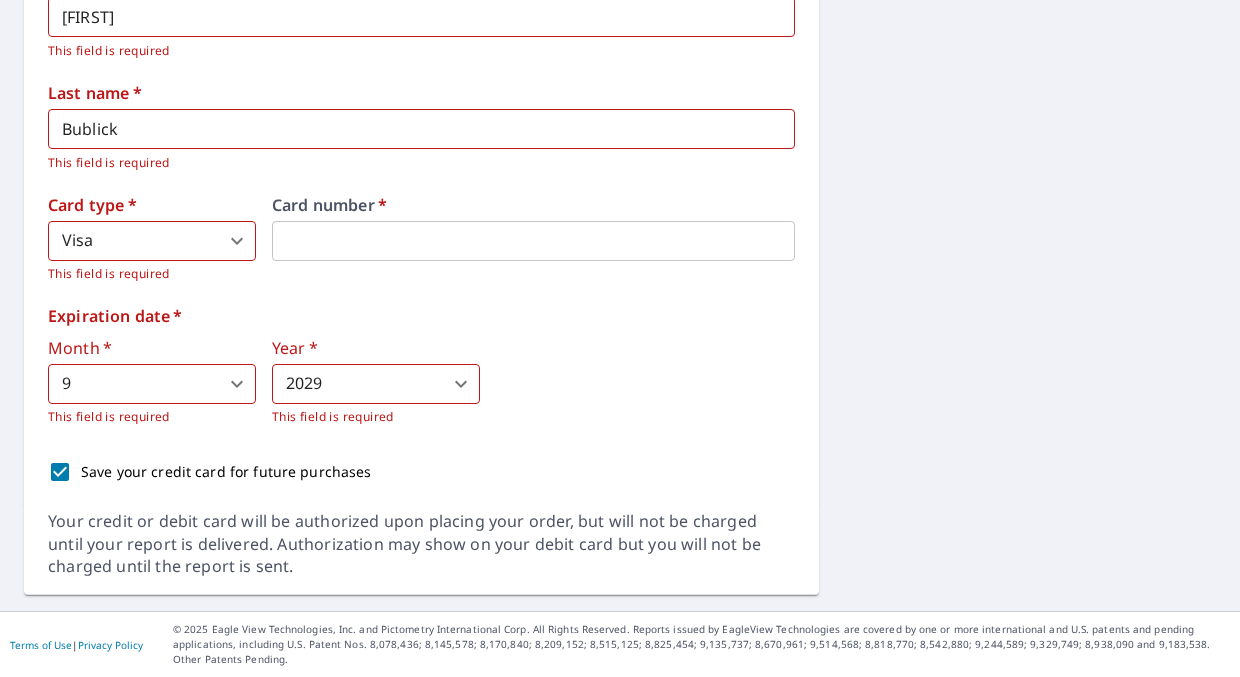 click on "[NUMBER] [STREET] [CITY], [STATE] Aerial Road A standard road map Aerial A detailed look from above Labels Labels 250 feet 50 m © 2025 TomTom, © Vexcel Imaging, © 2025 Microsoft Corporation,  © OpenStreetMap Terms PROPERTY TYPE Residential BUILDING ID [NUMBER] [STREET], [CITY], [STATE] Changes to structures in last 4 years ( renovations, additions, etc. ) Include Special Instructions x ​ Claim Information Claim number ​ Claim information ​ PO number ​ Date of loss ​ Cat ID ​ Email Recipients Your reports will be sent to  [EMAIL].  Edit Contact Information. Send a copy of the report to: ​ Substitutions and Customization Roof measurement report substitutions If a Premium Report is unavailable send me an Extended Coverage 3D Report: Yes No Ask If an Extended Coverage 3D Report is unavailable send me an Extended Coverage 2D Report: Yes No Ask If a Residential/Multi-Family Report is unavailable send me a Commercial Report: Yes No Ask Additional Report Formats DXF RXF XML   *" at bounding box center [620, -105] 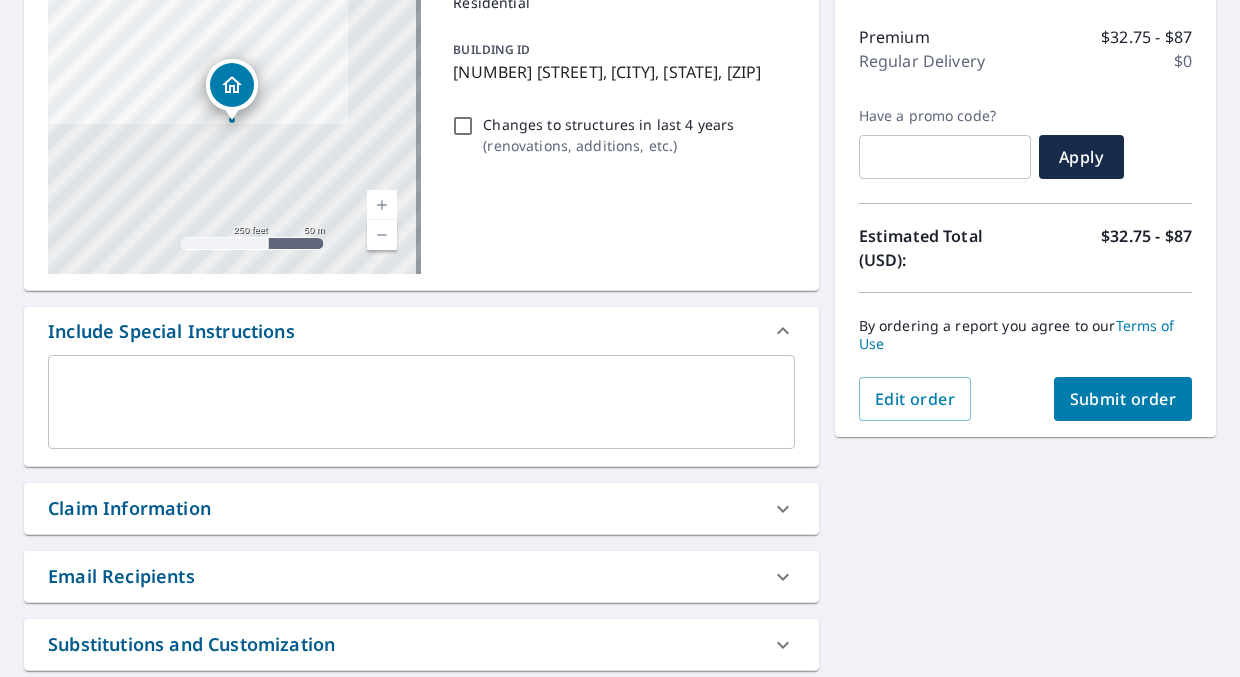 scroll, scrollTop: 240, scrollLeft: 0, axis: vertical 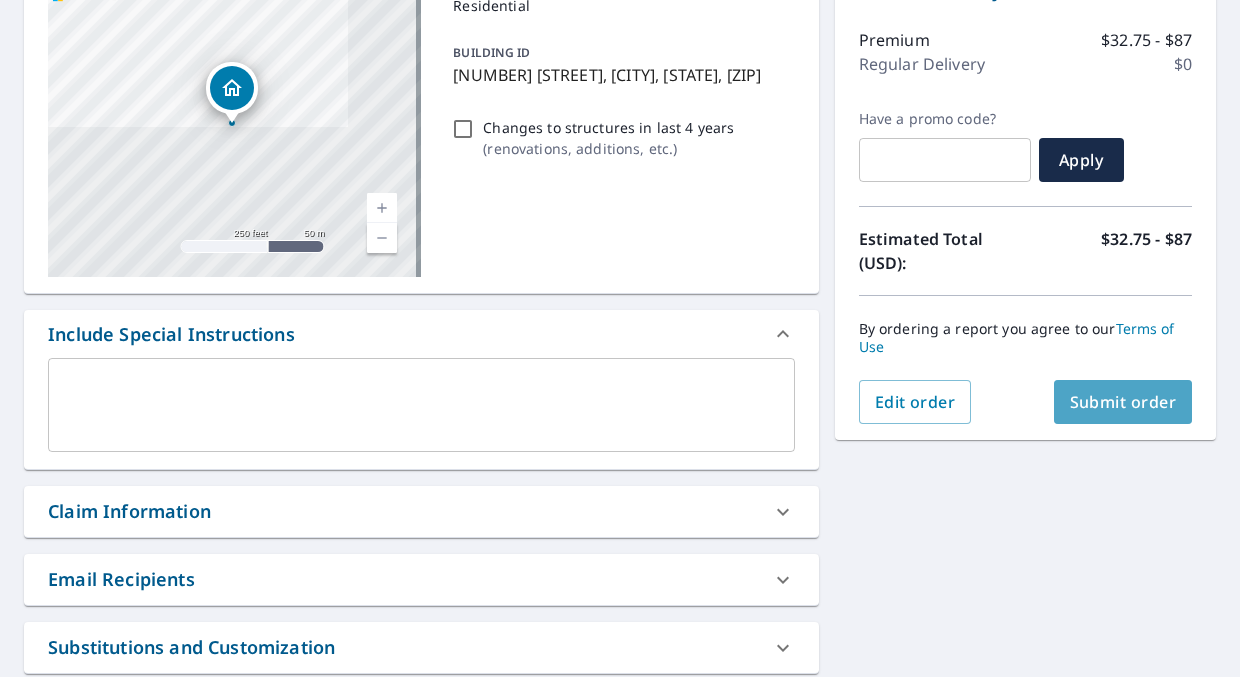 click on "Submit order" at bounding box center (1123, 402) 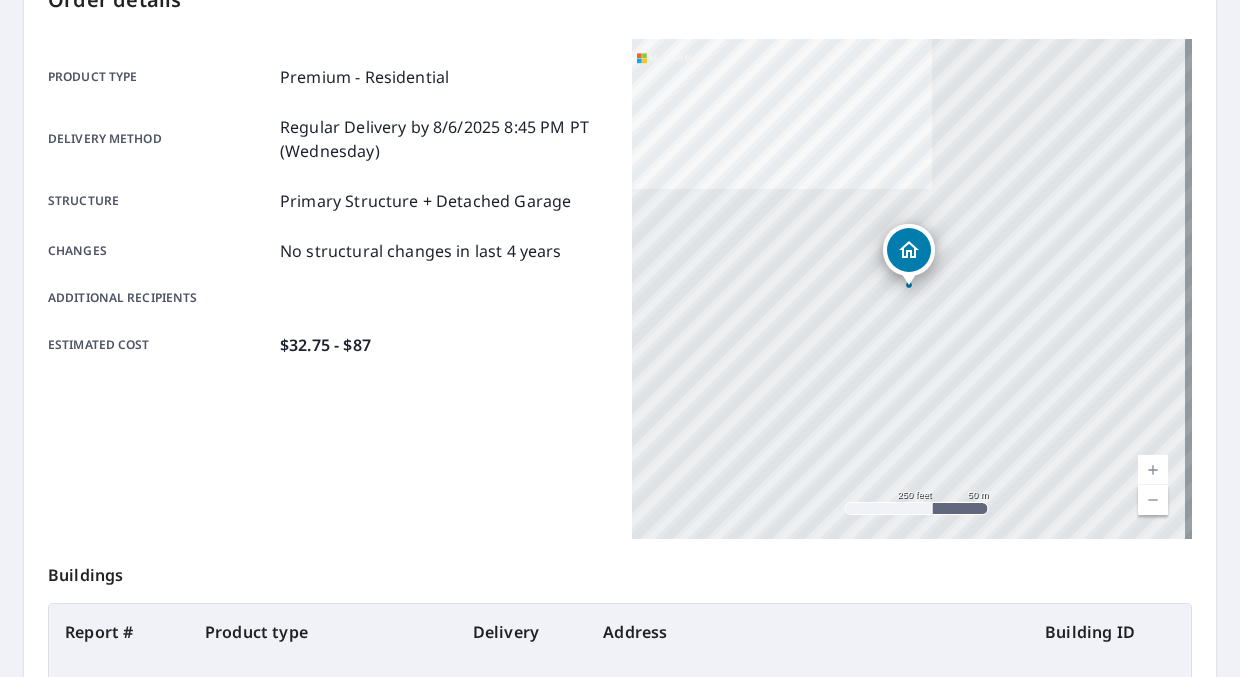 click on "Order details Product type Premium - Residential Delivery method Regular Delivery by 8/6/2025 8:45 PM PT (Wednesday) Structure Primary Structure + Detached Garage Changes No structural changes in last 4 years Additional recipients Estimated cost $32.75  -  $87 [NUMBER] [STREET], [CITY], [STATE] Aerial Road A standard road map Aerial A detailed look from above Labels Labels 250 feet 50 m © 2025 TomTom, © Vexcel Imaging, © 2025 Microsoft Corporation,  © OpenStreetMap Terms Buildings Report # Product type Delivery Address Building ID 66814470 Premium - Residential Regular [NUMBER] [STREET], [CITY], [STATE] You can track the status of your order on the  Order History  page. You can update and set your order preferences on the  Order Preferences  page. Print this page Cancel order Place another order" at bounding box center [620, 415] 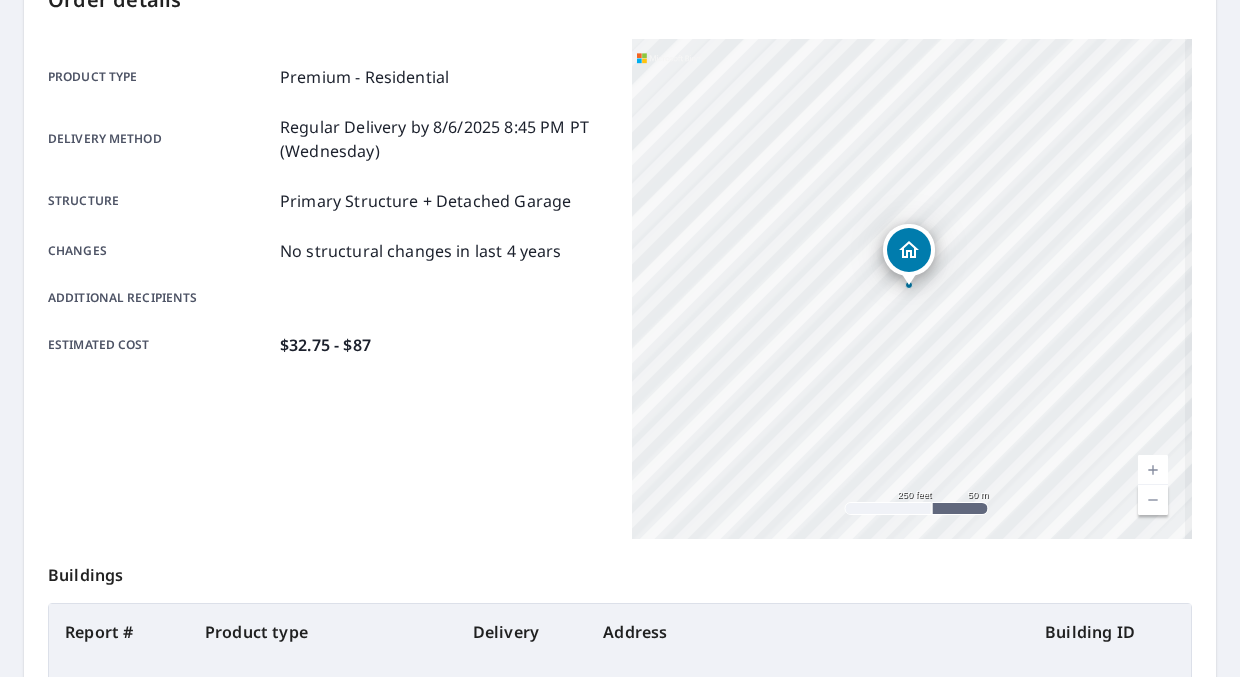 click at bounding box center [1153, 470] 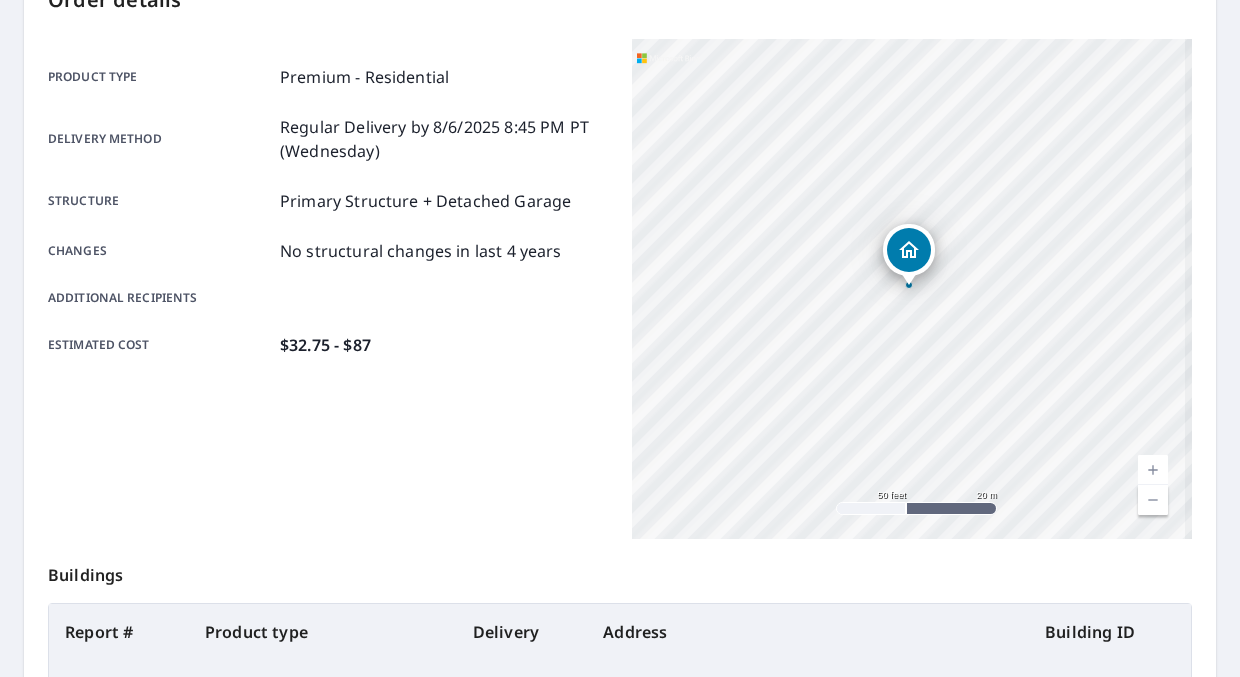 click at bounding box center (1153, 470) 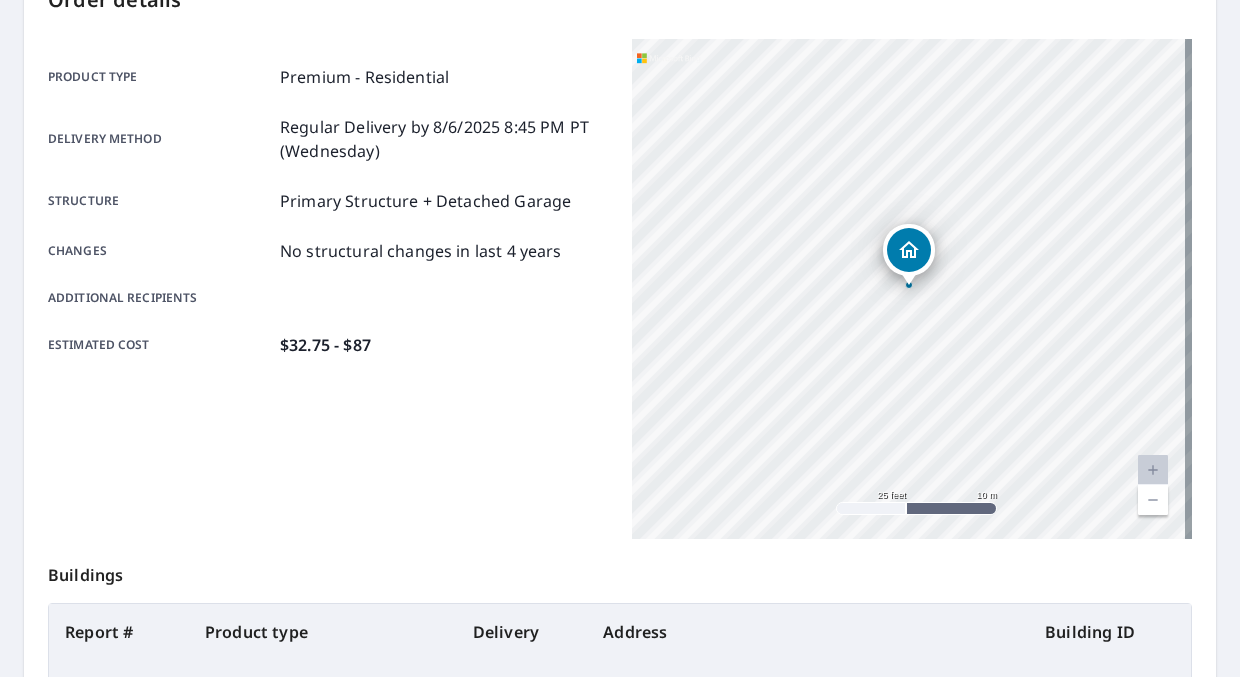 click at bounding box center (1153, 470) 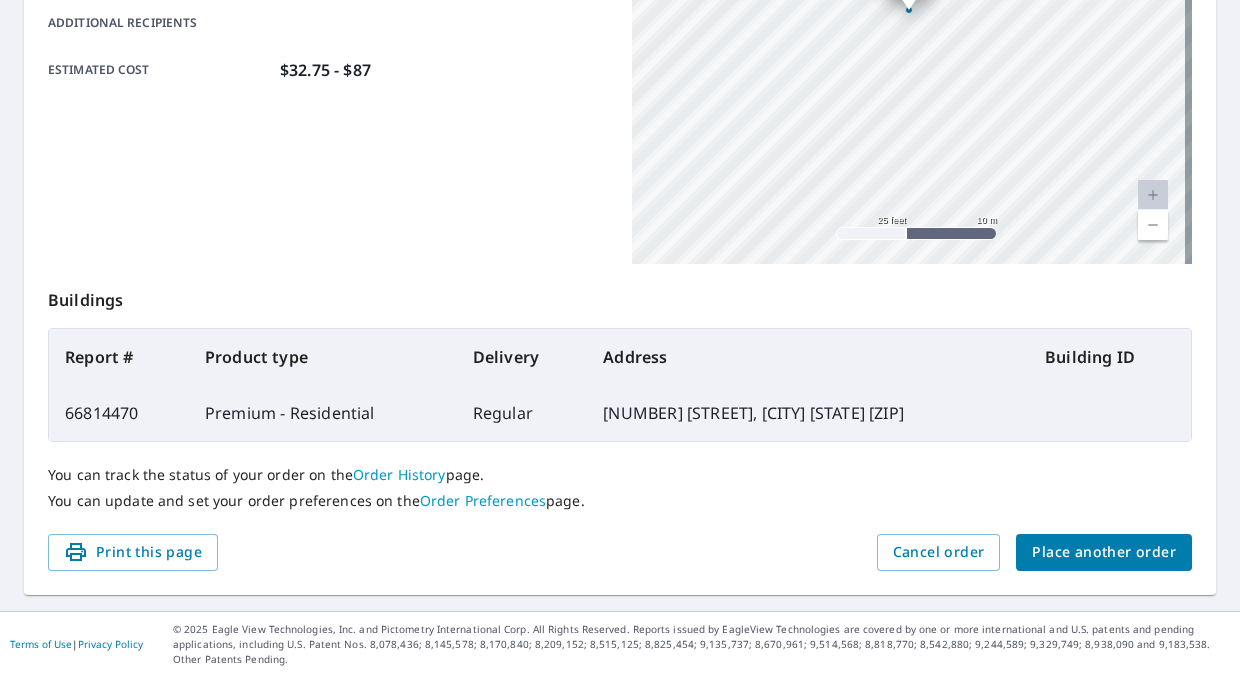 scroll, scrollTop: 172, scrollLeft: 0, axis: vertical 